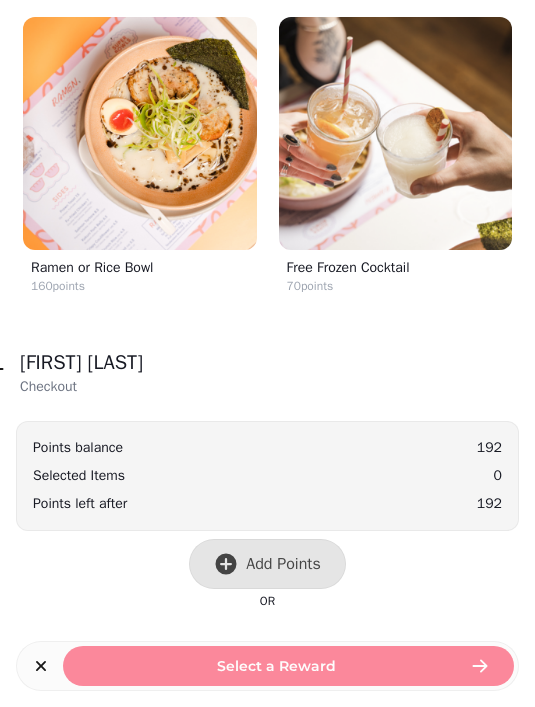 scroll, scrollTop: 0, scrollLeft: 0, axis: both 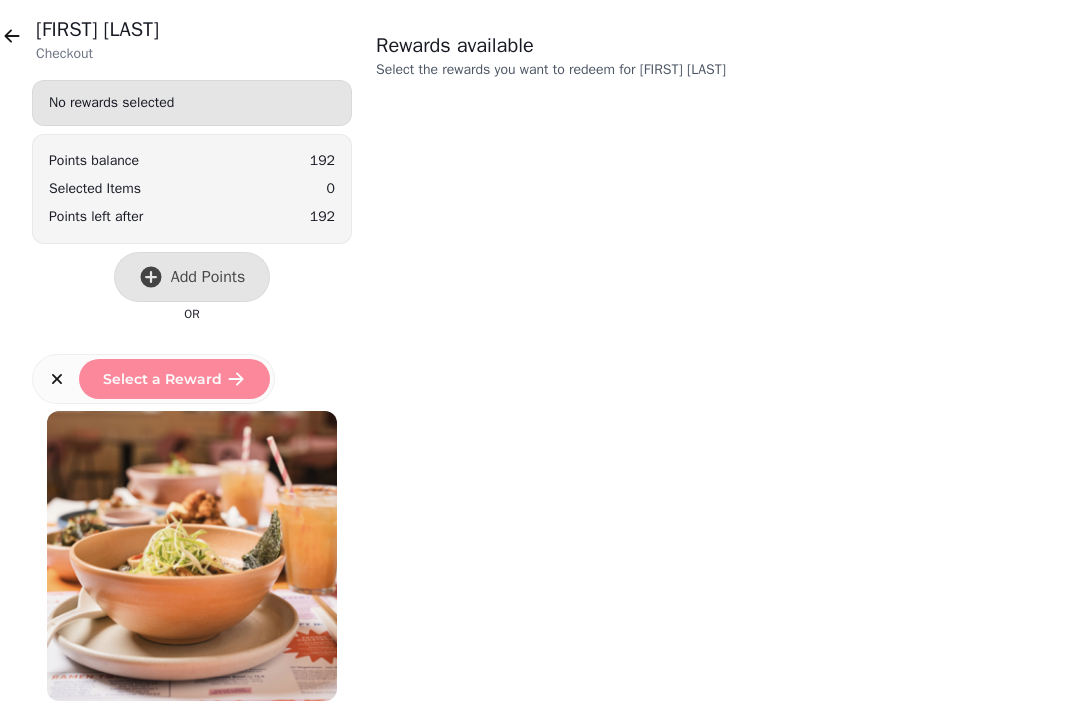 click 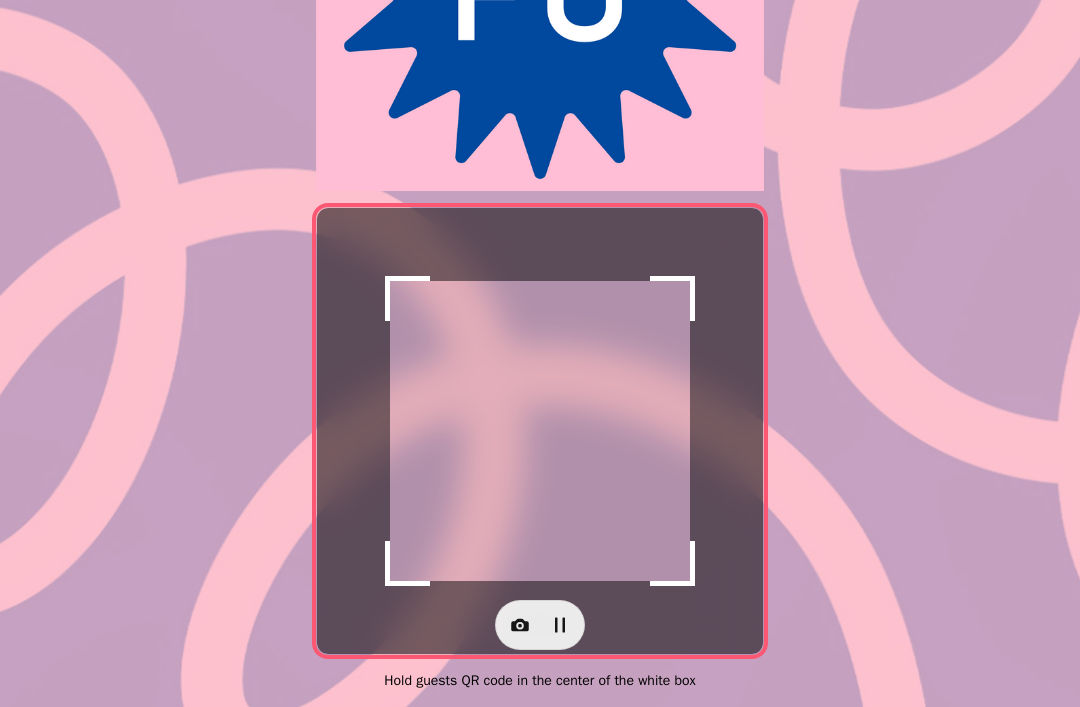 scroll, scrollTop: 329, scrollLeft: 0, axis: vertical 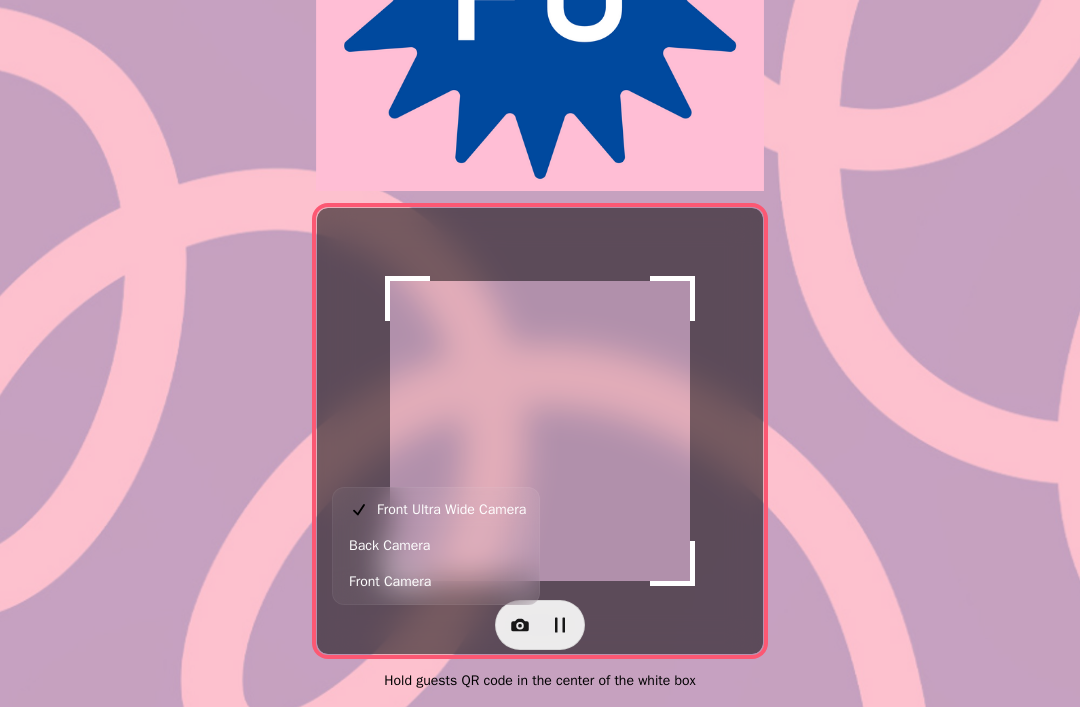 click on "Back Camera" at bounding box center [436, 546] 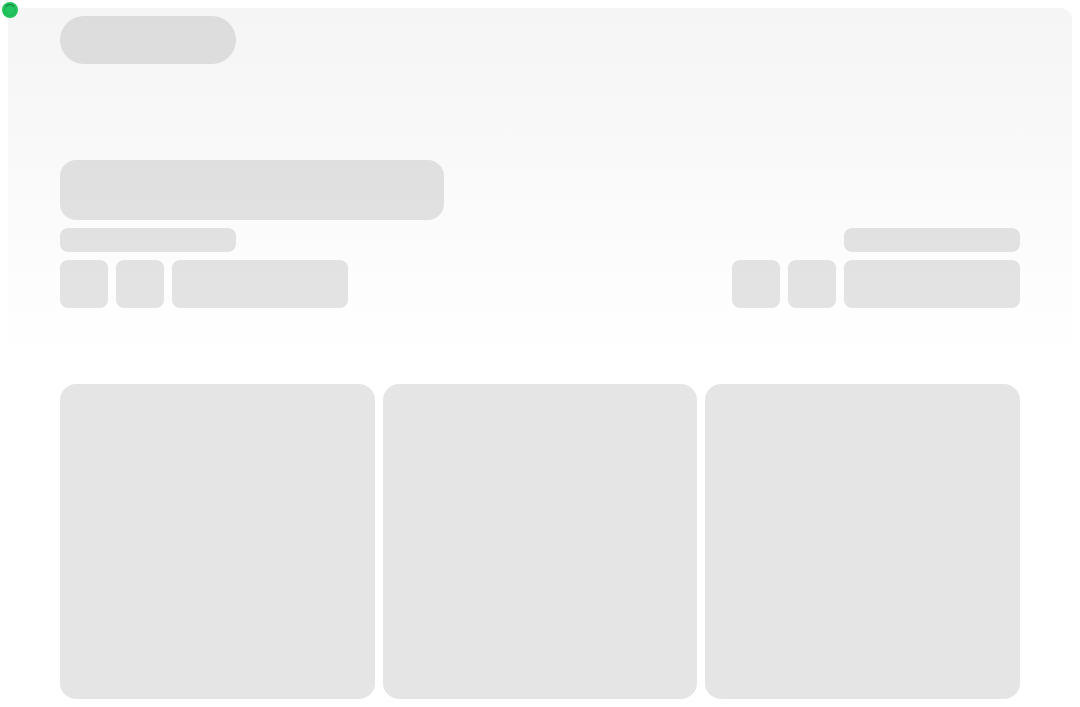 scroll, scrollTop: 0, scrollLeft: 0, axis: both 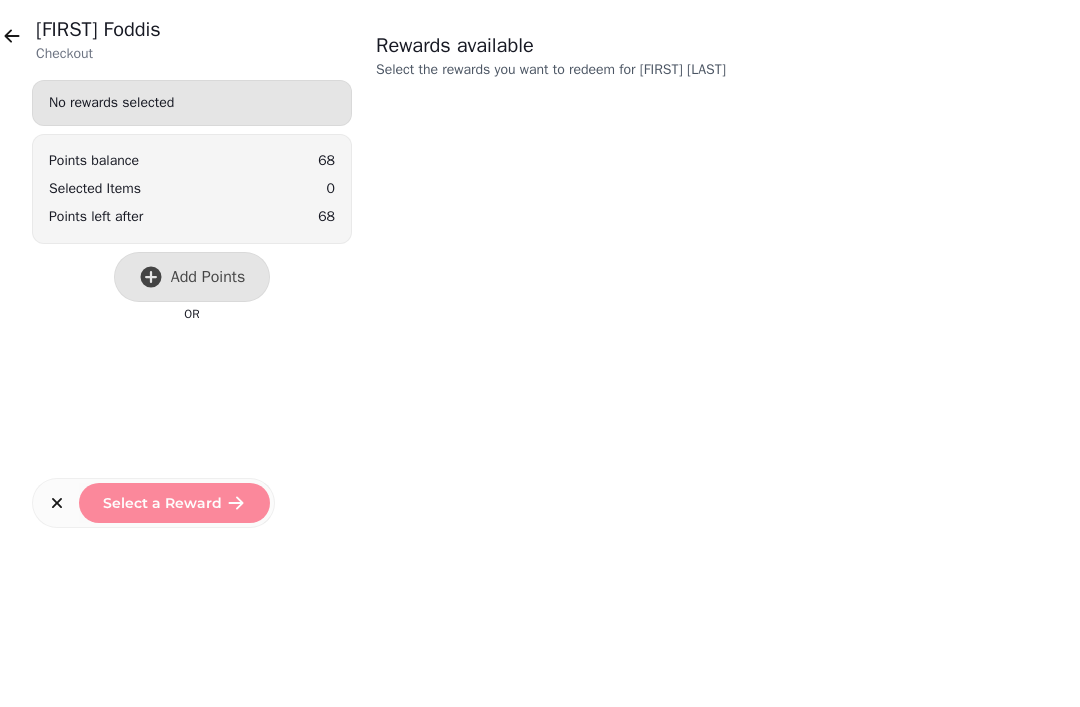 click on "Add Points" at bounding box center (192, 277) 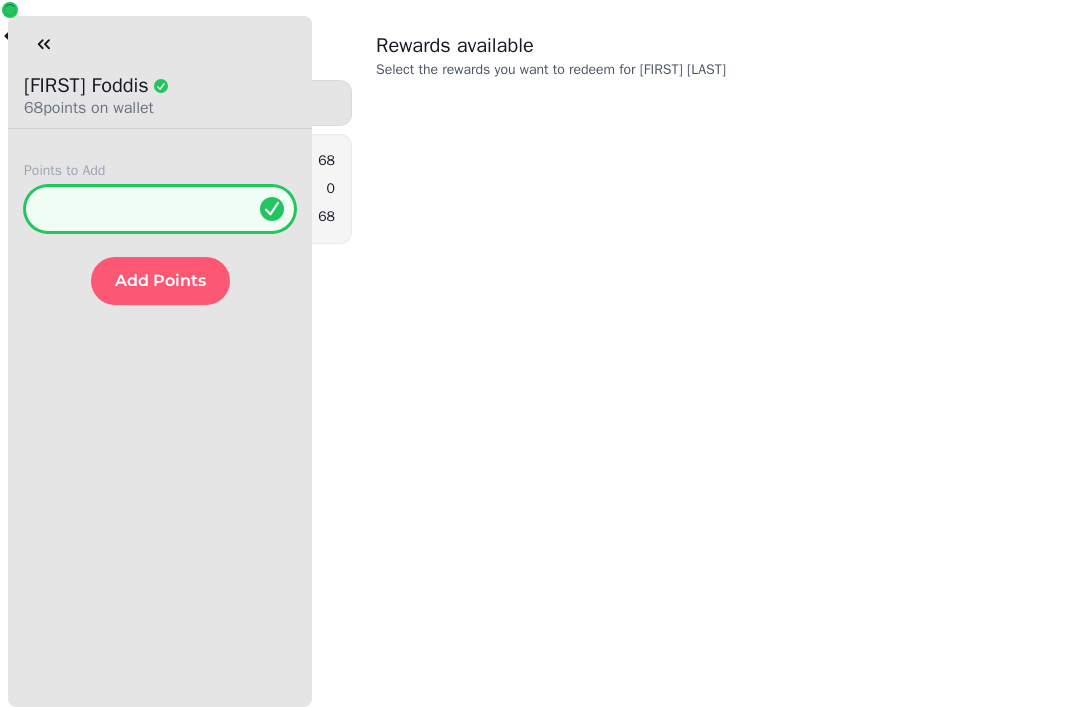click on "*" at bounding box center (160, 209) 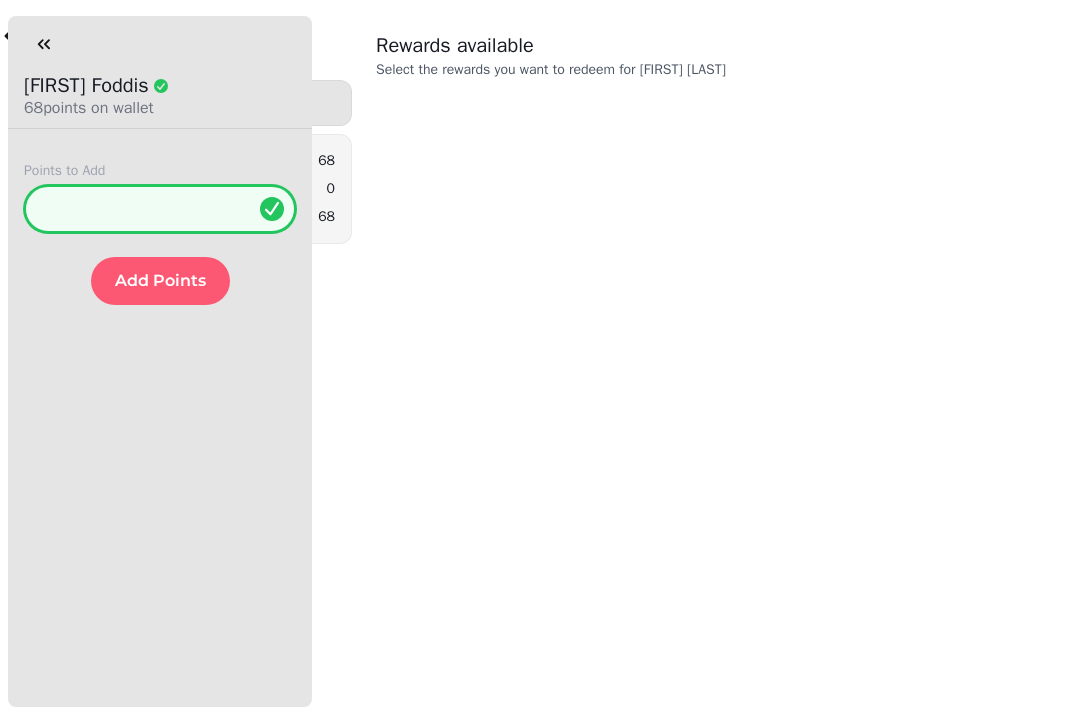 type on "**" 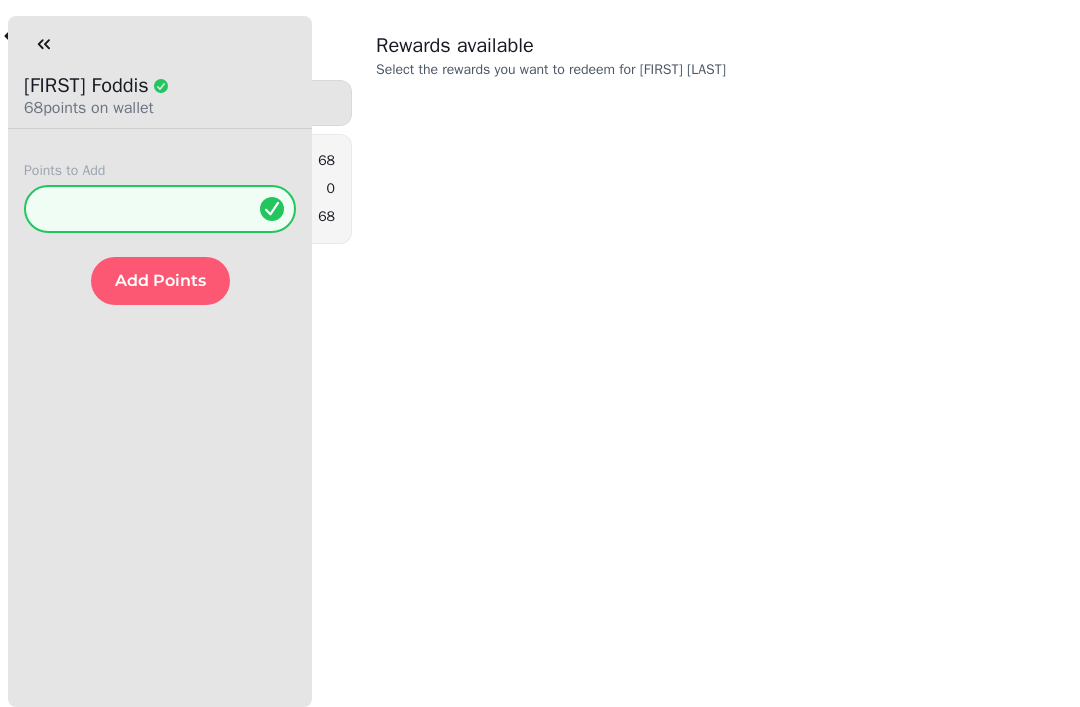 click on "Add Points" at bounding box center (160, 281) 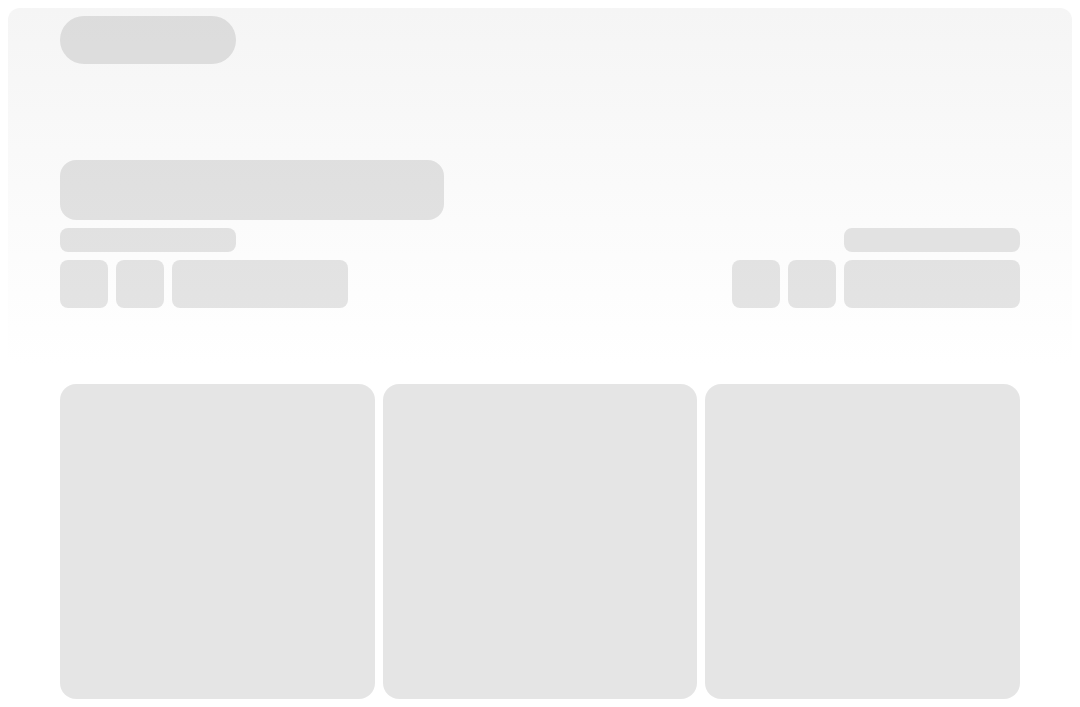 scroll, scrollTop: 0, scrollLeft: 0, axis: both 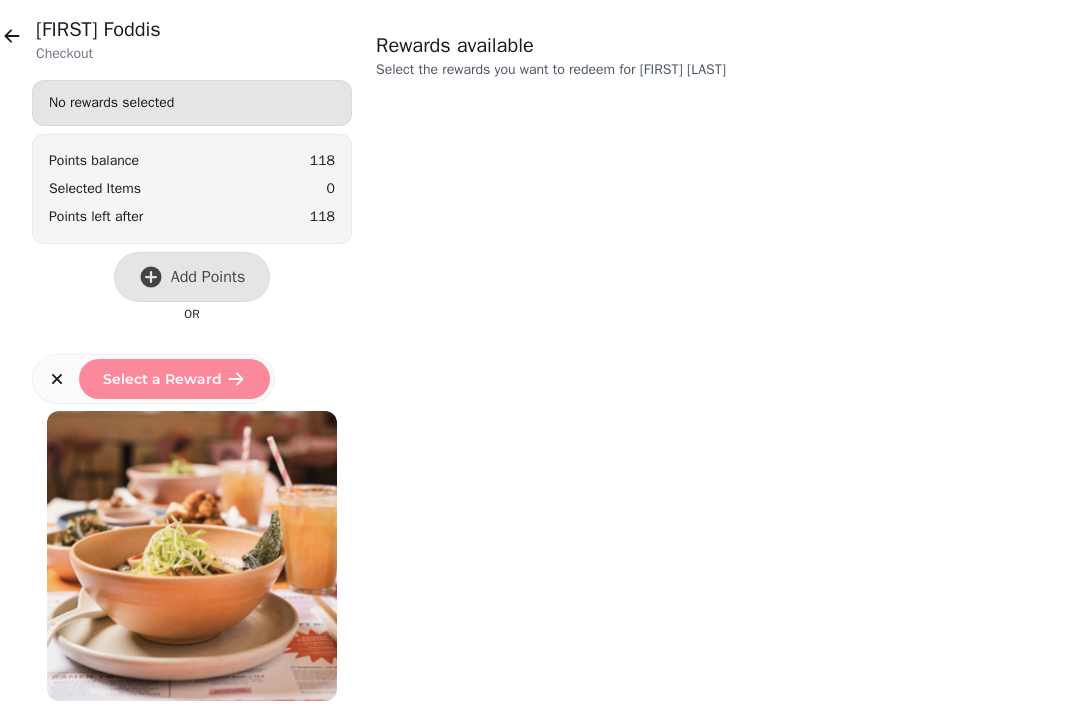 click 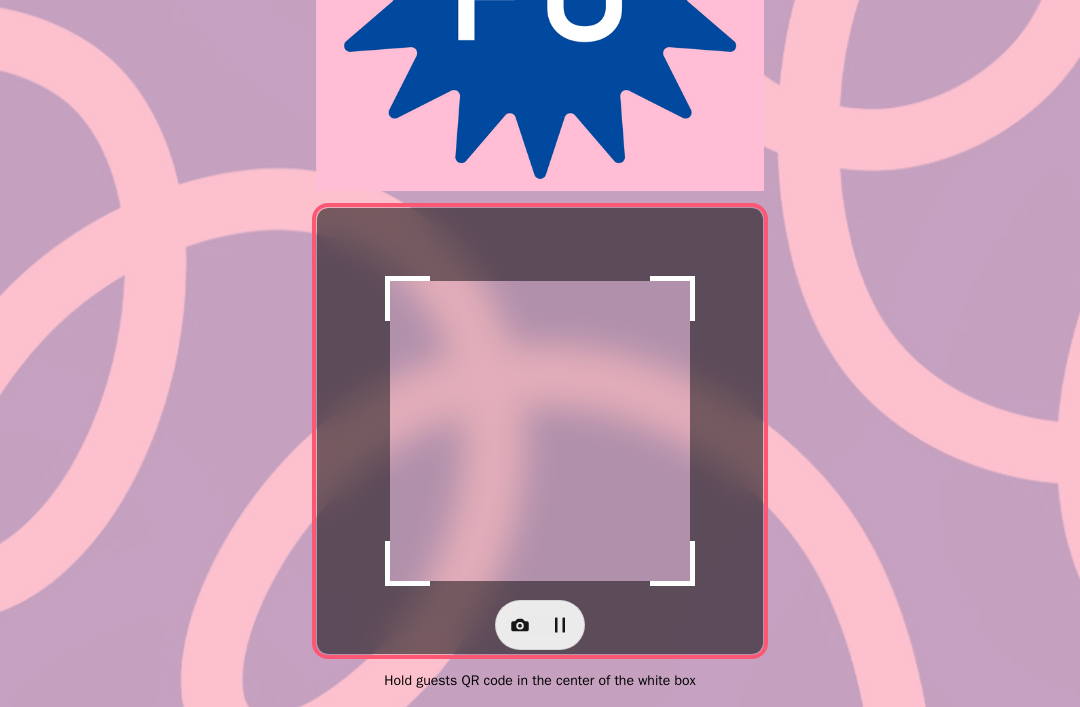 scroll, scrollTop: 329, scrollLeft: 0, axis: vertical 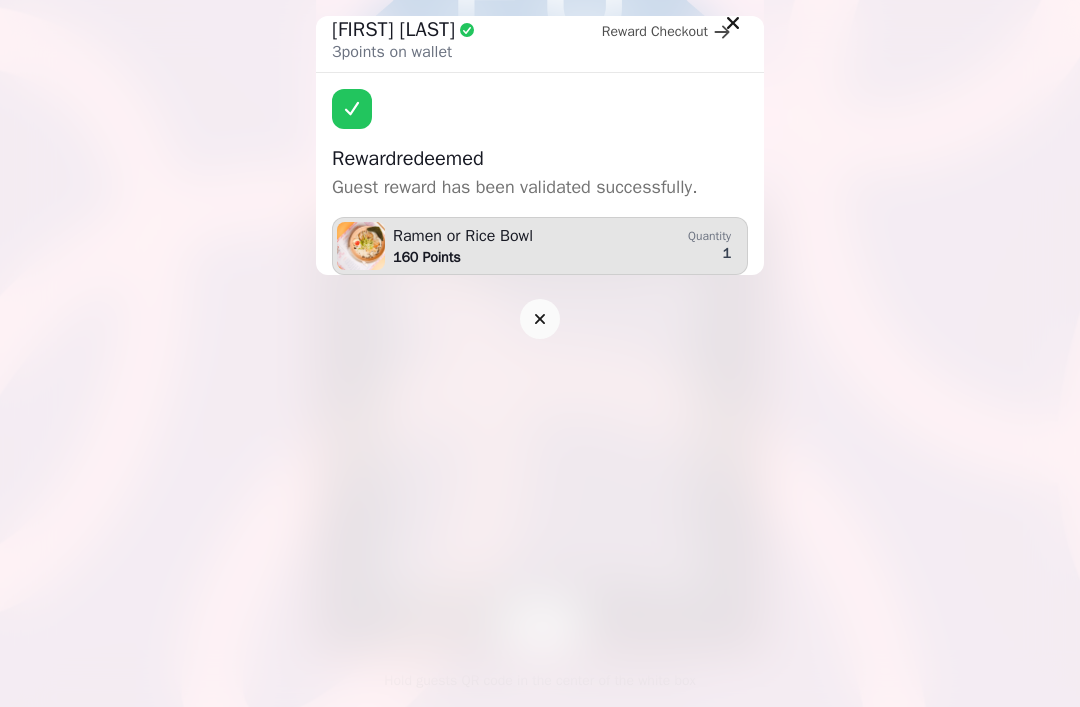click 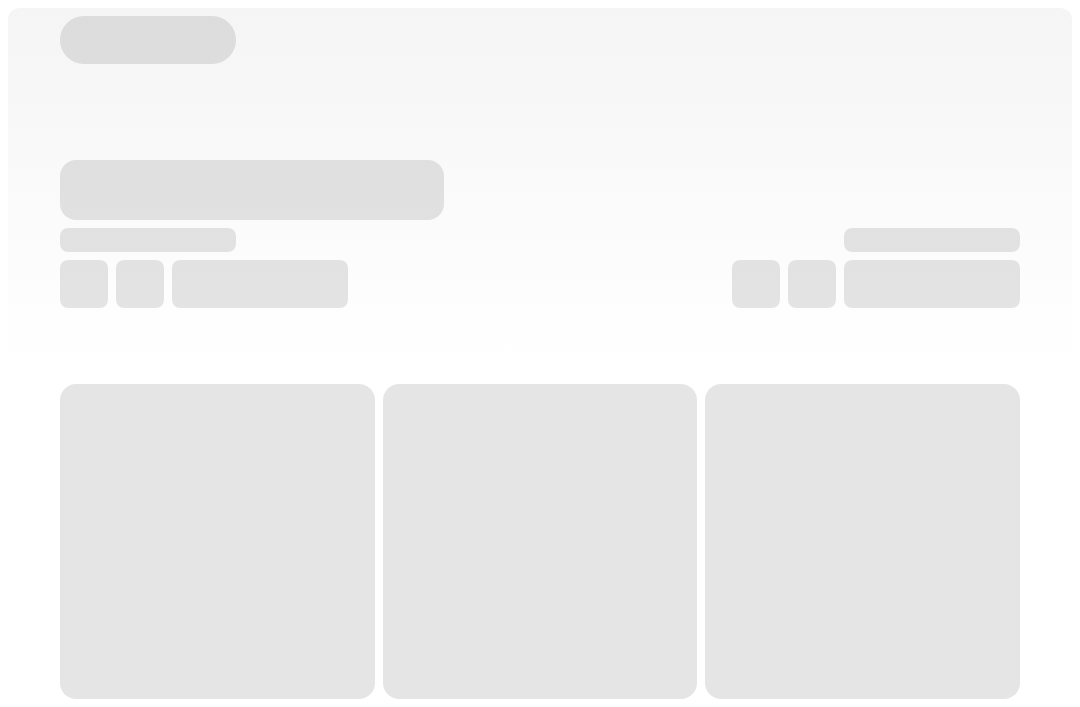 scroll, scrollTop: 0, scrollLeft: 0, axis: both 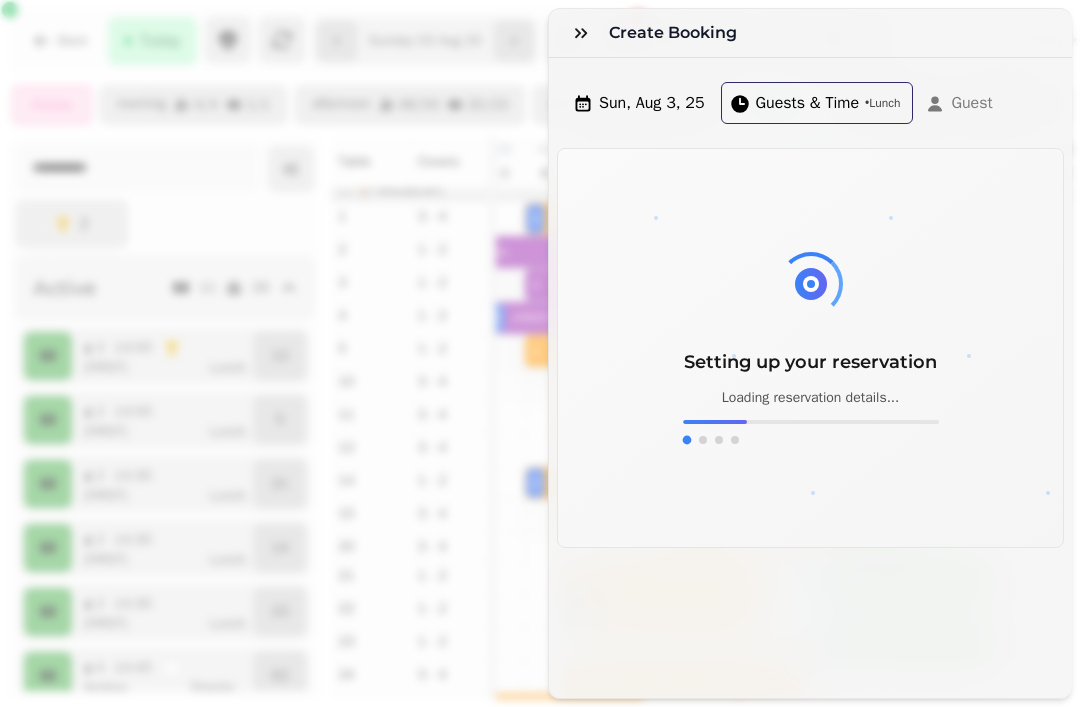 click at bounding box center [581, 33] 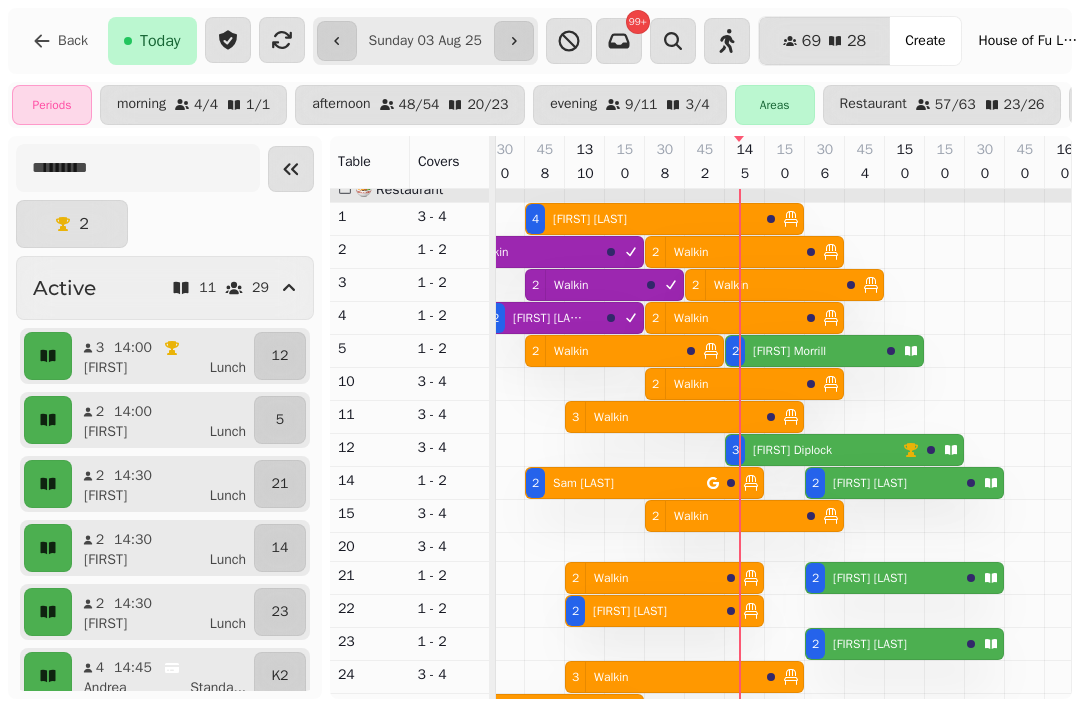 click 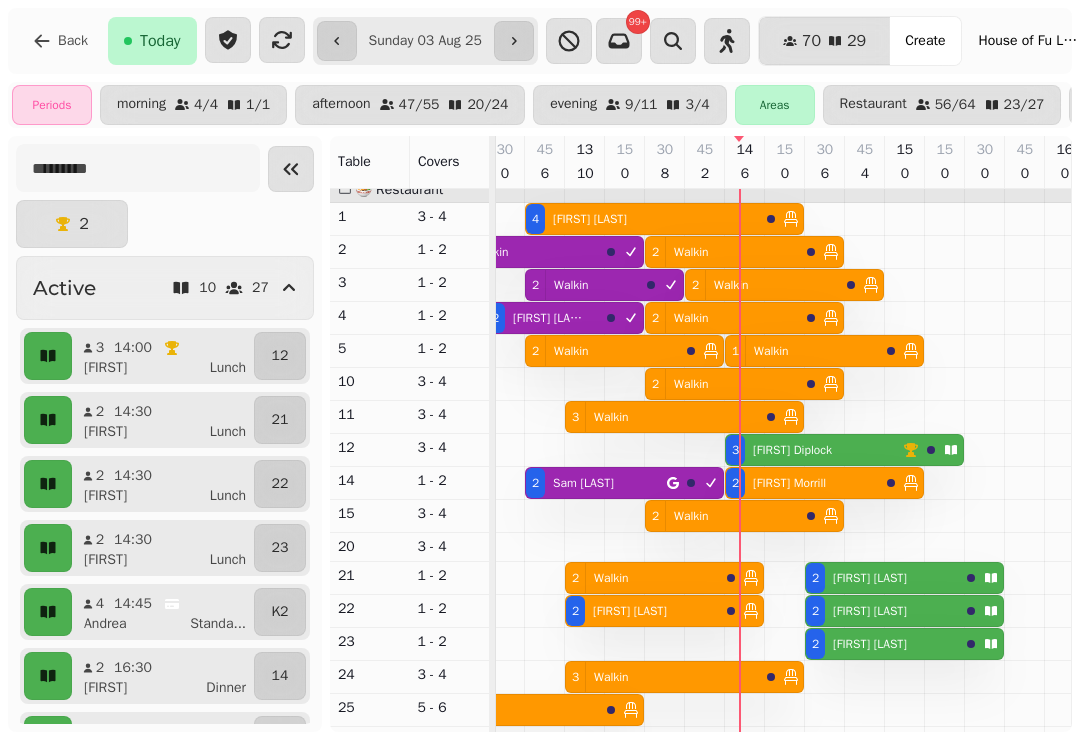 click 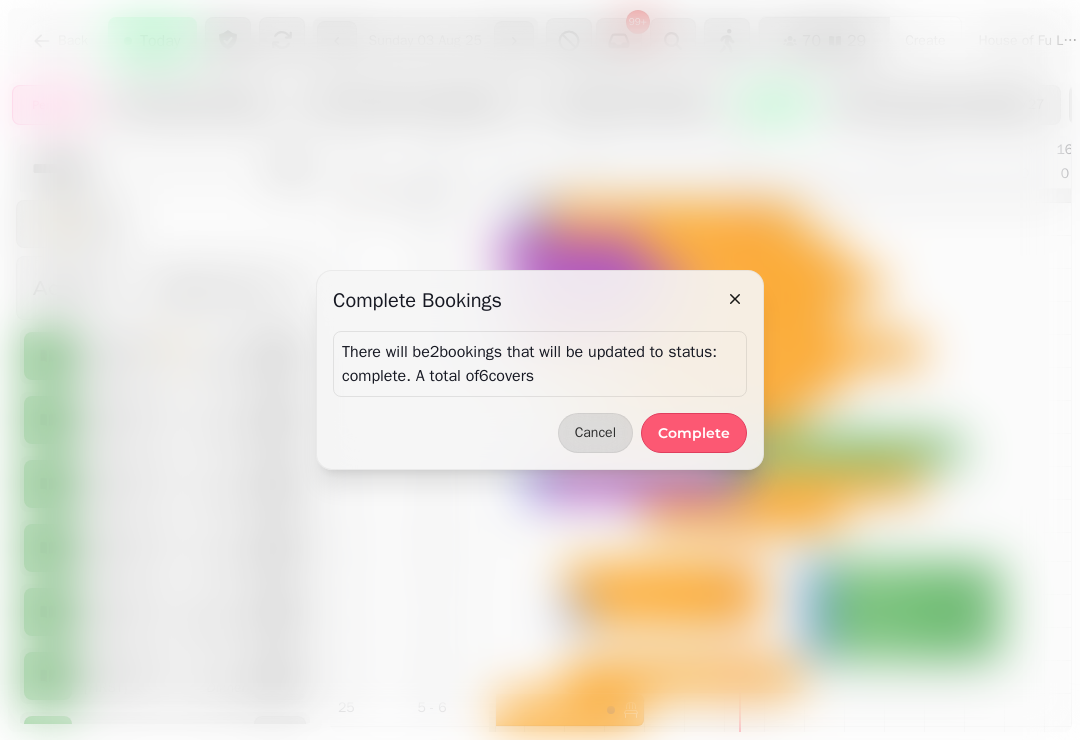 click on "Complete" at bounding box center (694, 433) 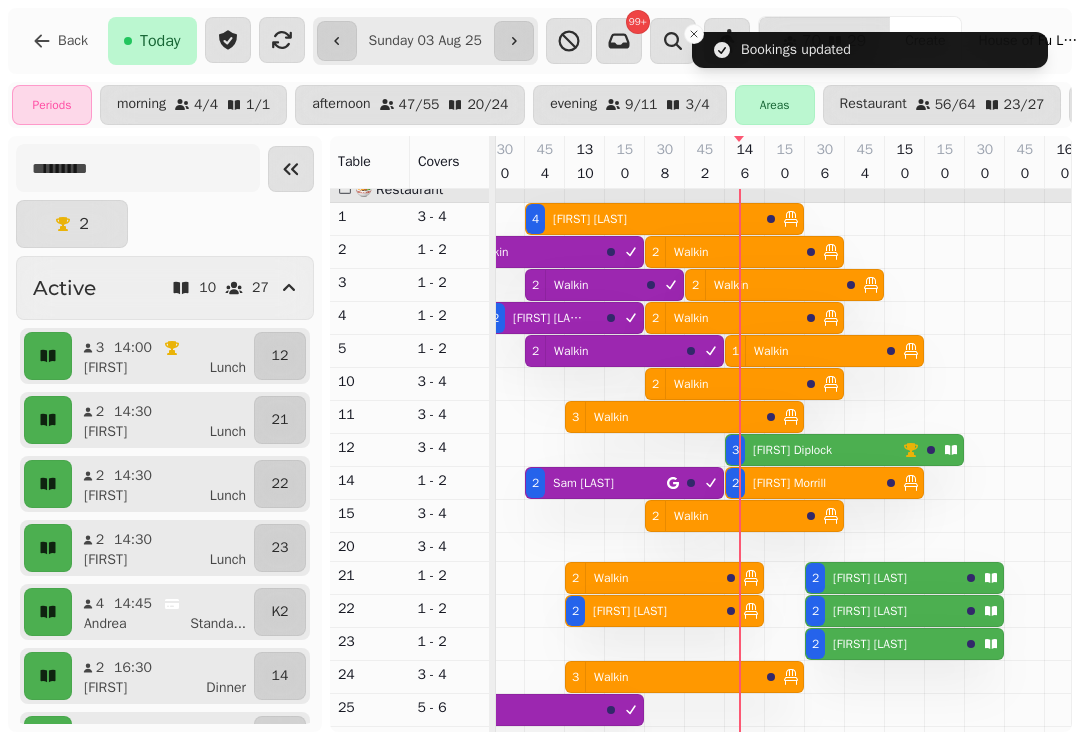 click on "3 Walkin" at bounding box center [662, 677] 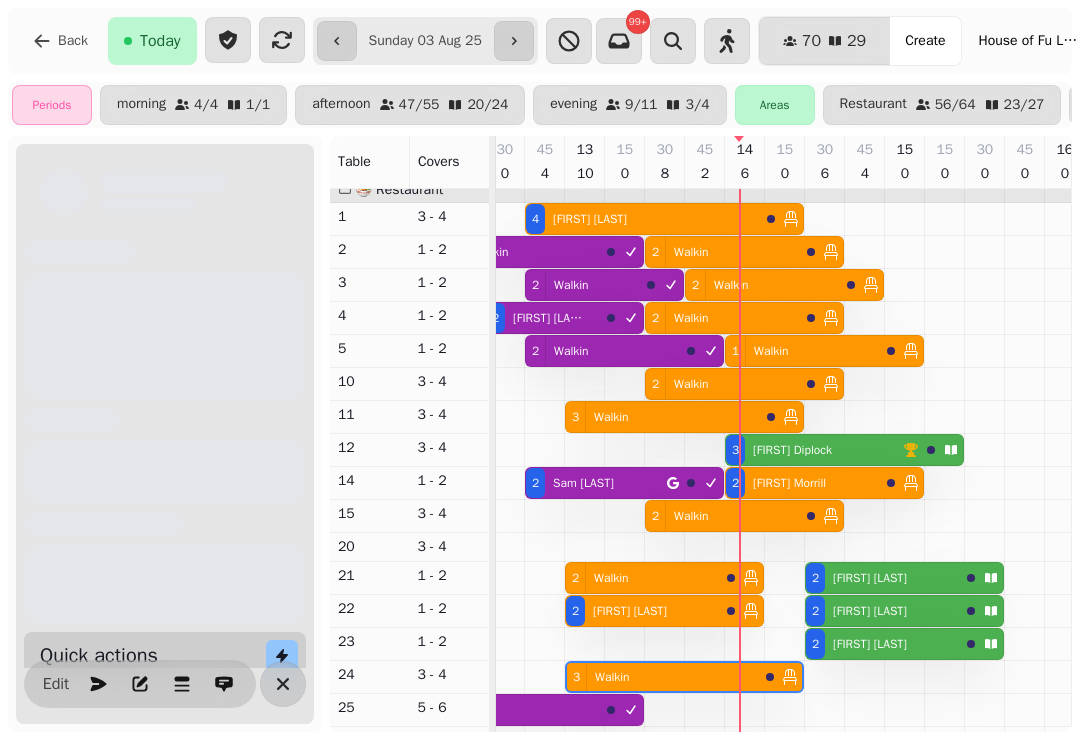 scroll, scrollTop: 0, scrollLeft: 2067, axis: horizontal 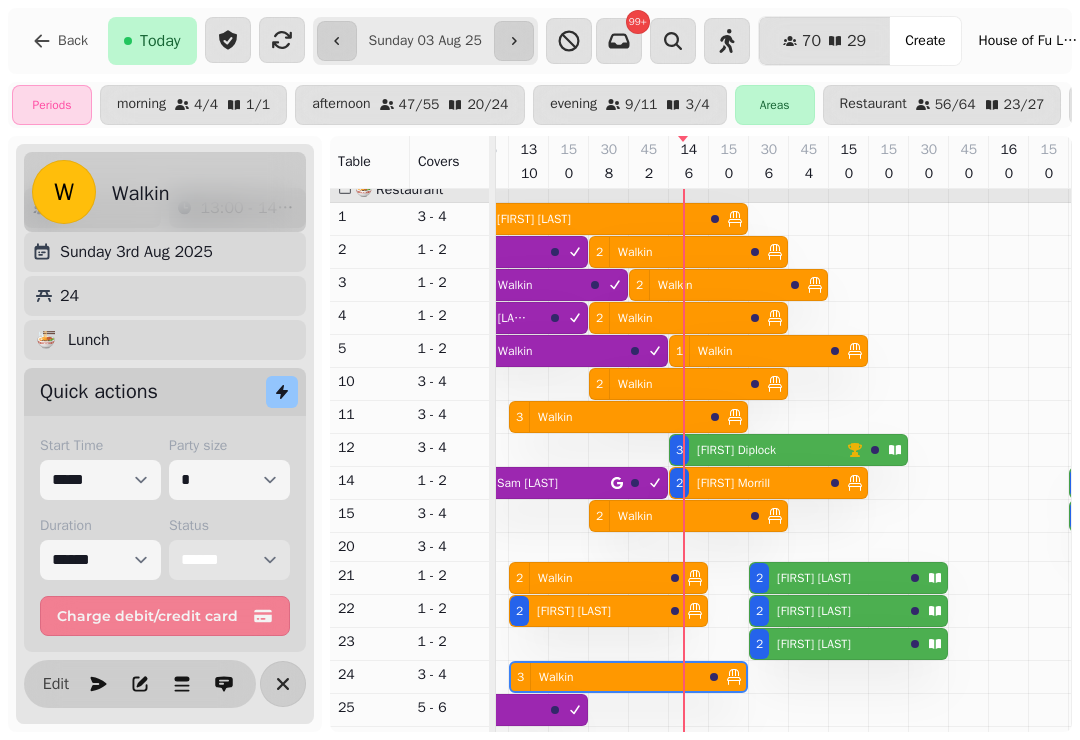 click on "**********" at bounding box center (229, 560) 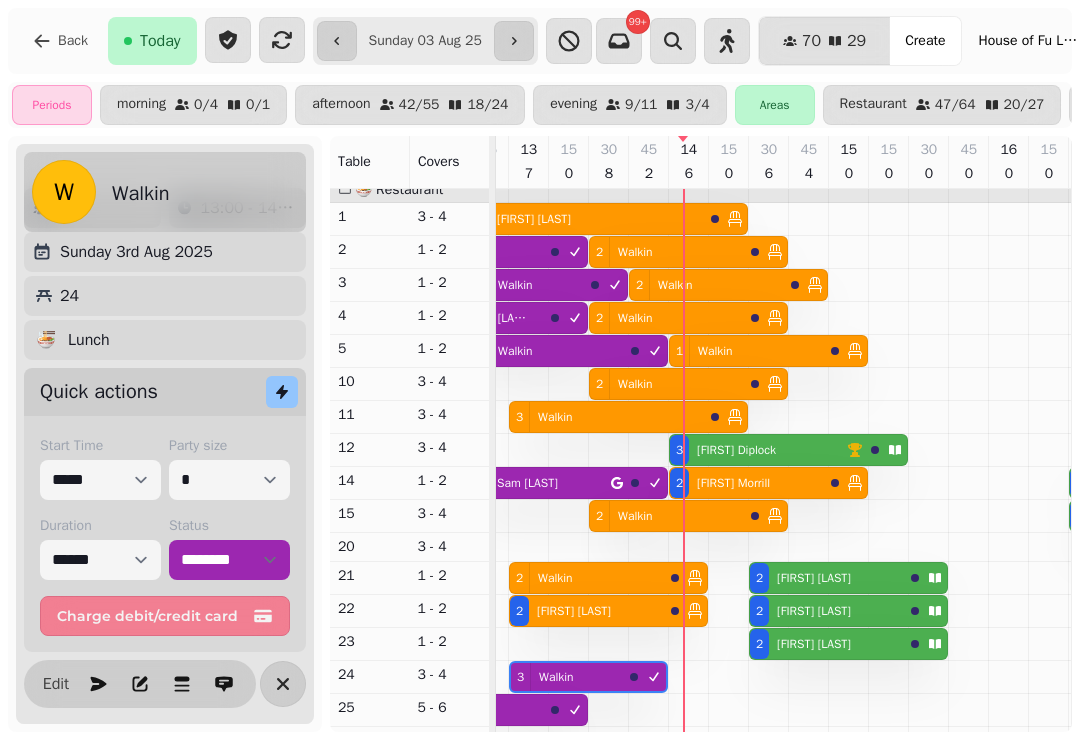 click on "2 Walkin" at bounding box center (586, 578) 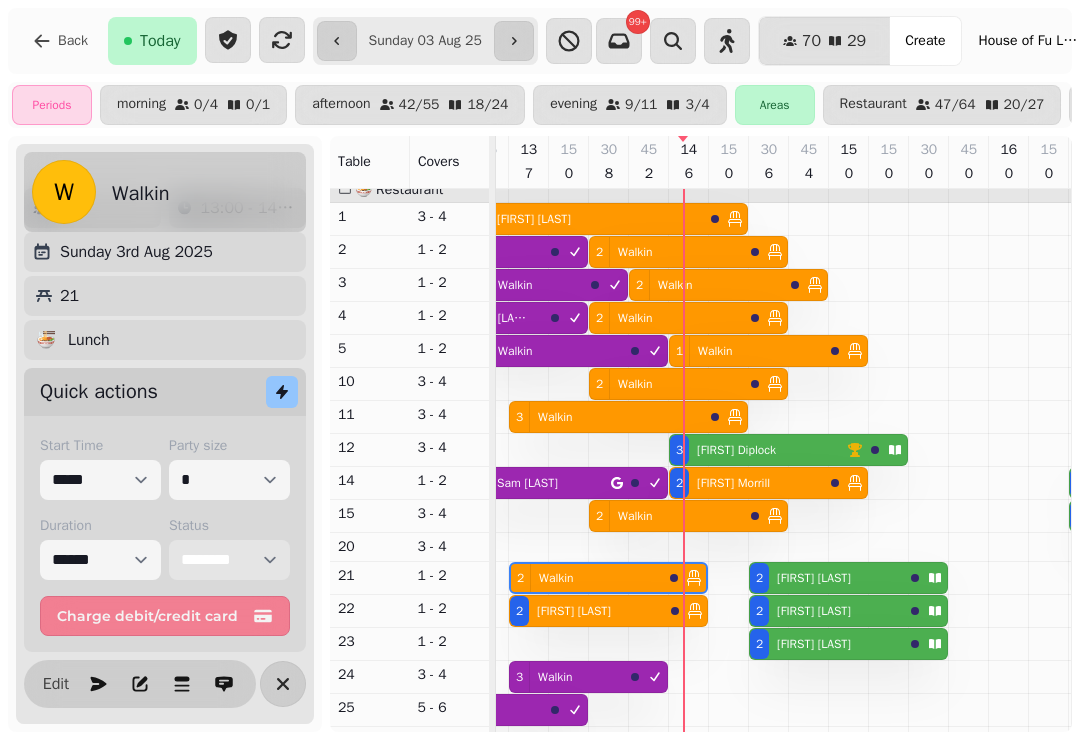 click on "**********" at bounding box center [229, 560] 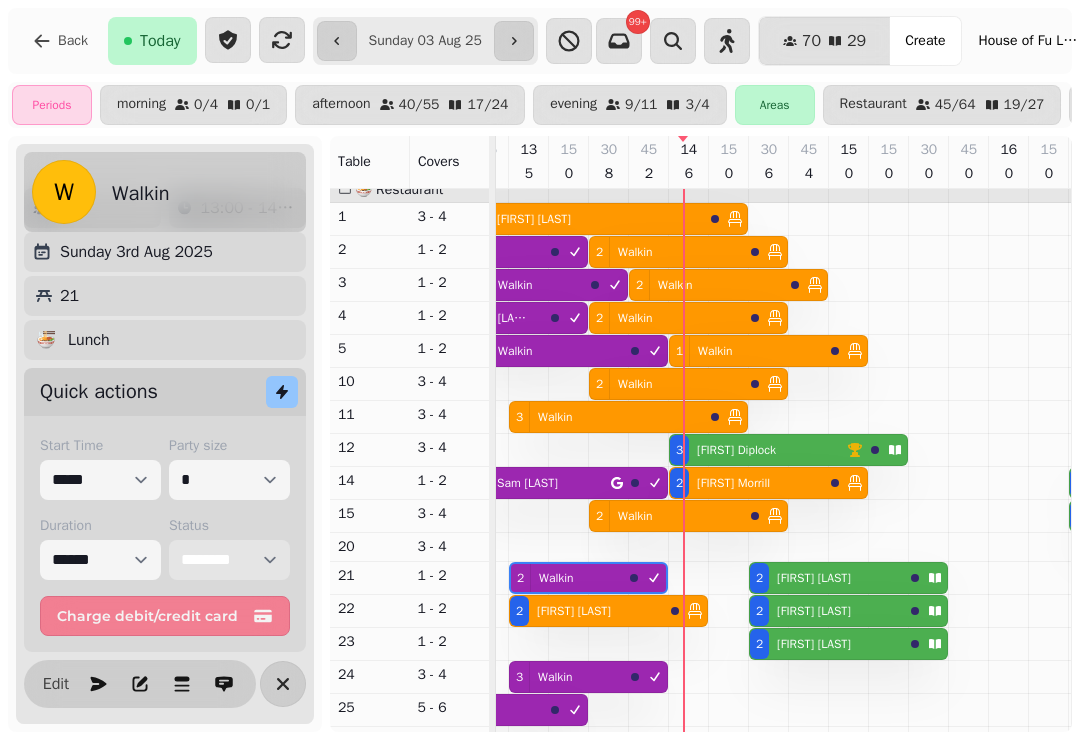 scroll, scrollTop: 0, scrollLeft: 2059, axis: horizontal 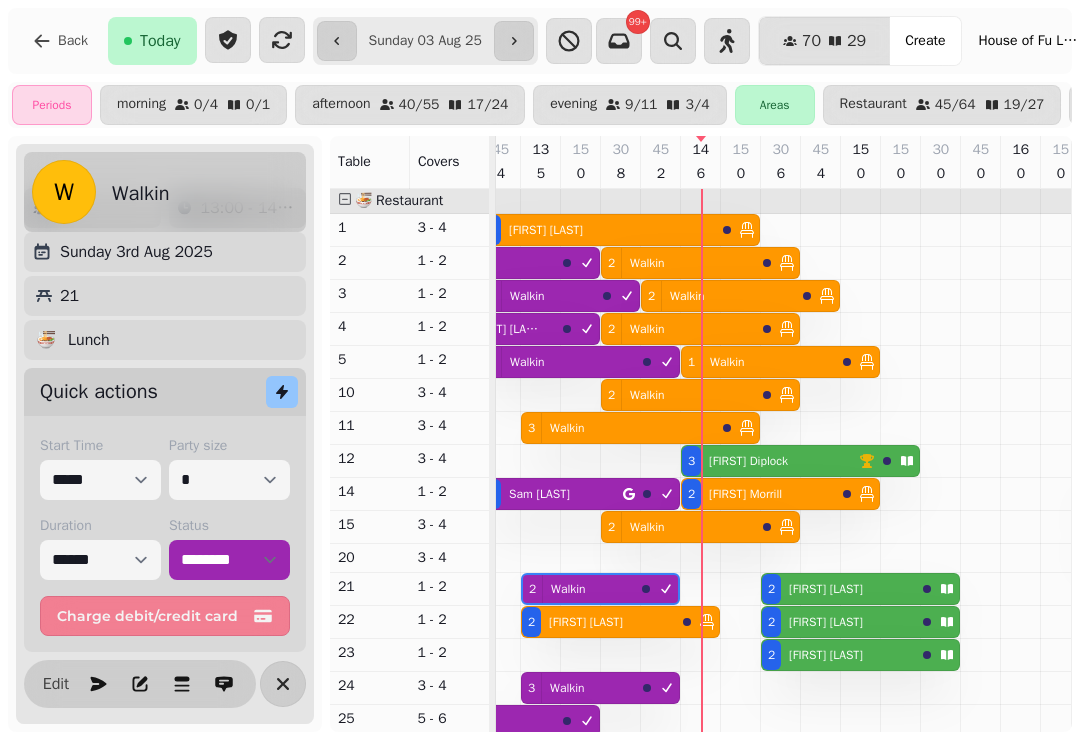 click on "Angela   Diplock" at bounding box center [744, 461] 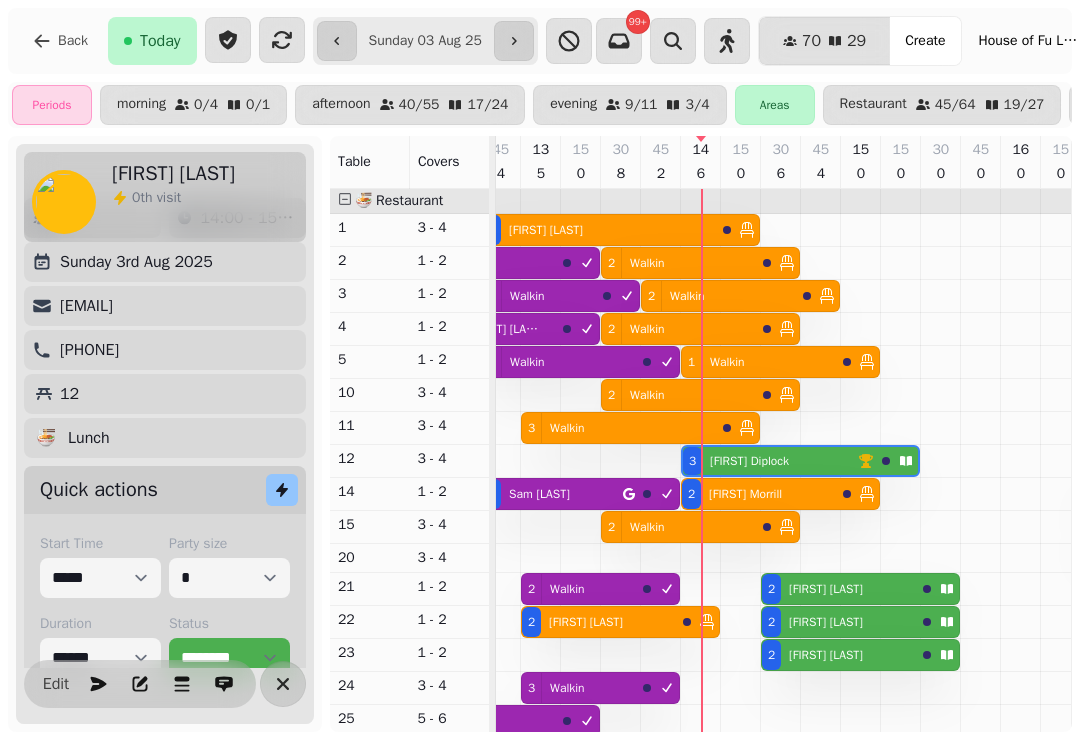 scroll, scrollTop: 0, scrollLeft: 2227, axis: horizontal 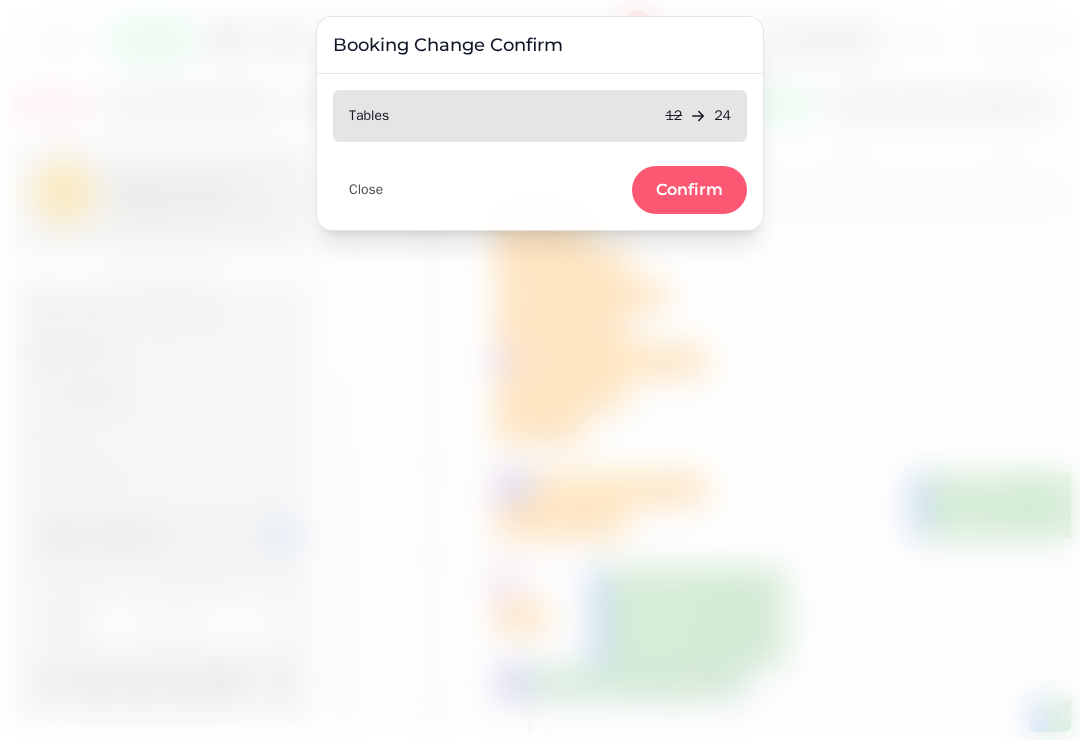 click on "Confirm" at bounding box center [689, 190] 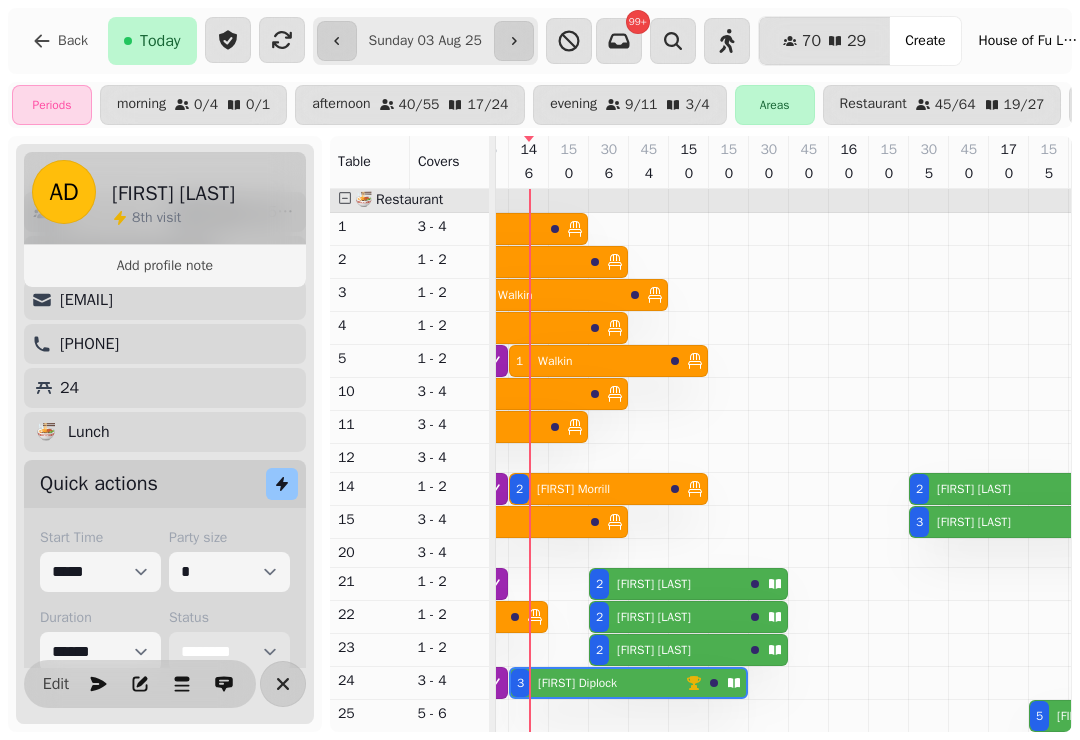 scroll, scrollTop: 137, scrollLeft: 0, axis: vertical 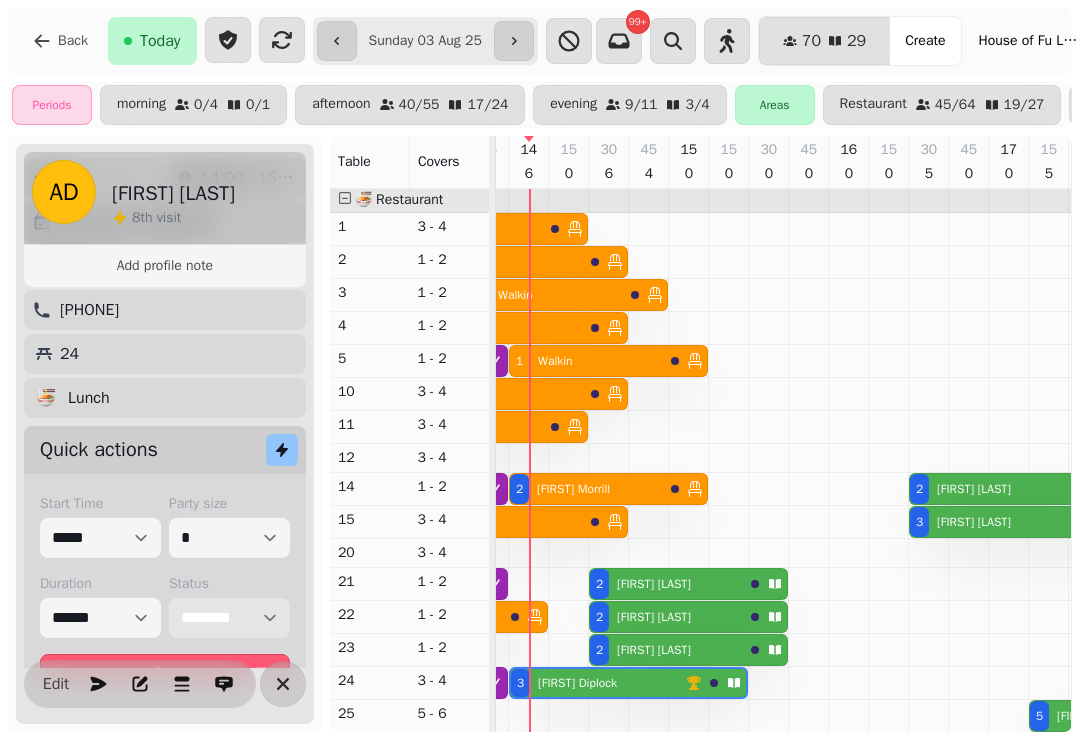 click on "**********" at bounding box center (229, 618) 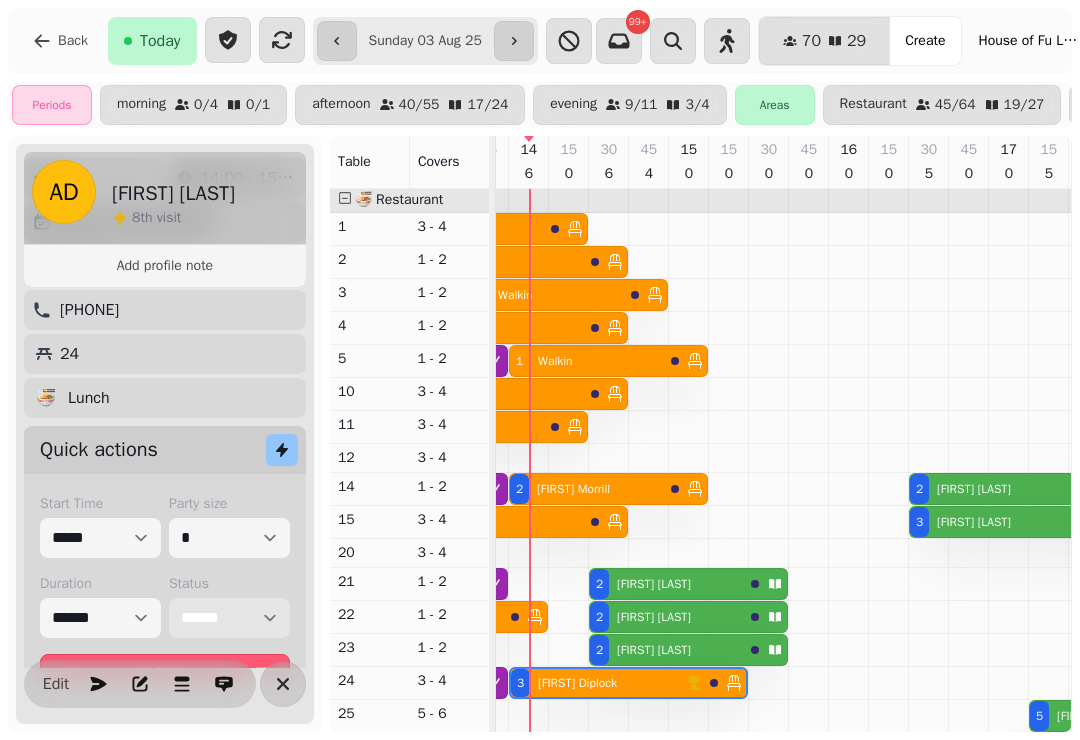 scroll, scrollTop: 0, scrollLeft: 2131, axis: horizontal 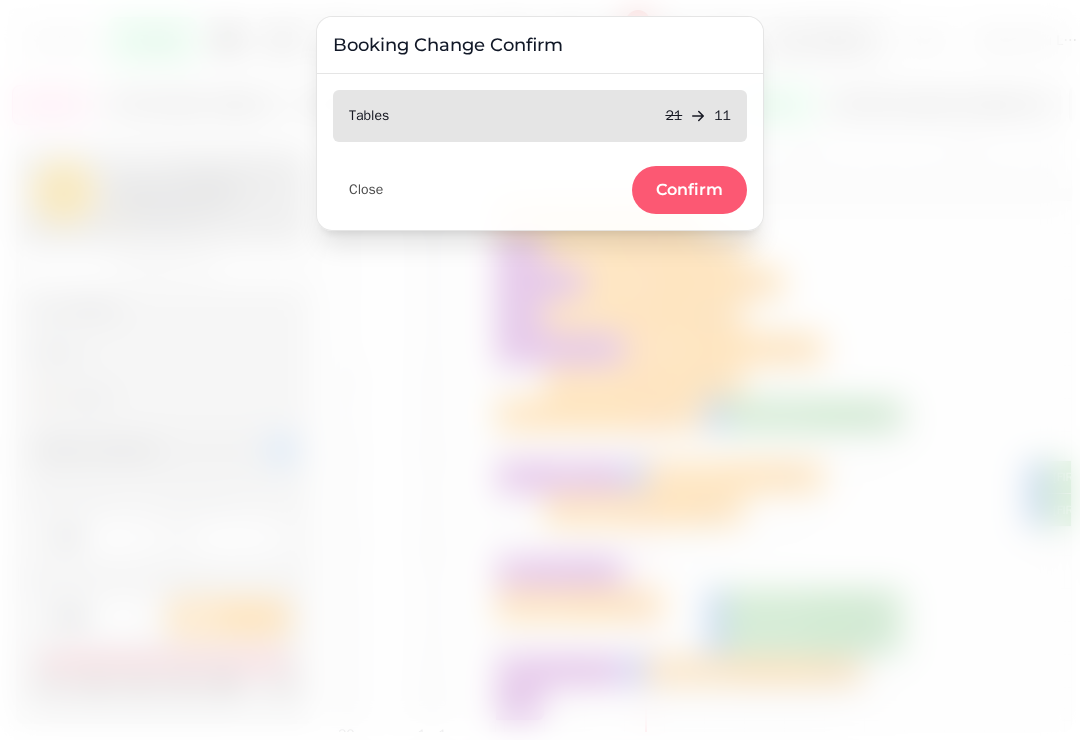 click on "Confirm" at bounding box center [689, 190] 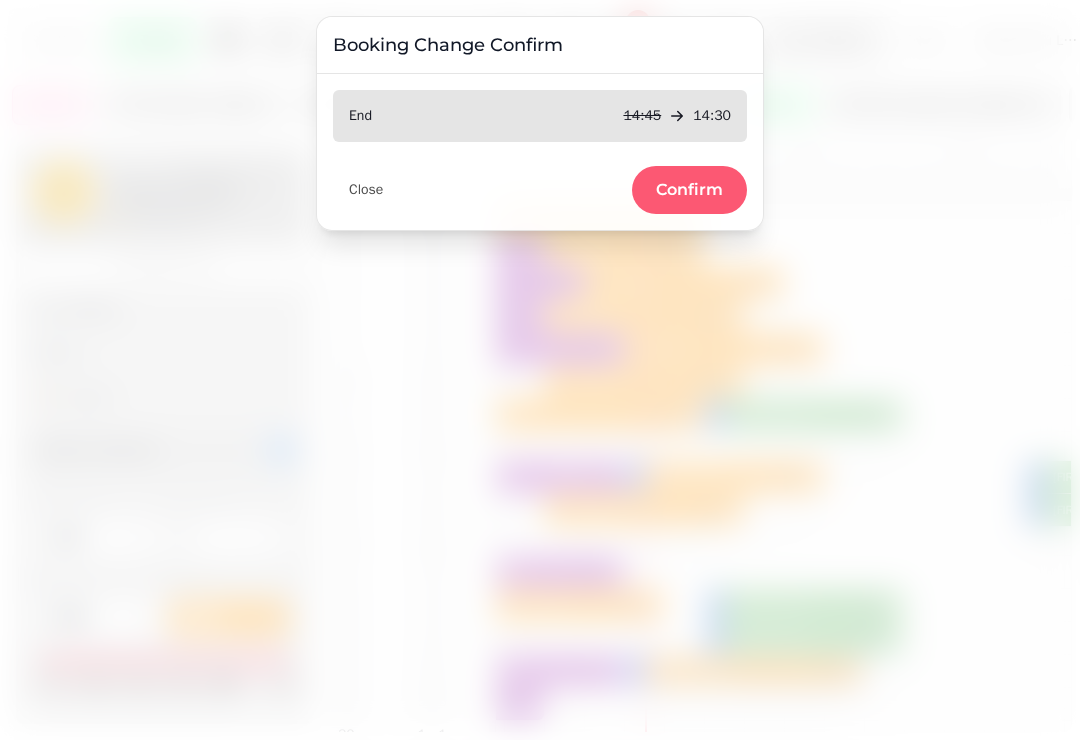 click on "Confirm" at bounding box center [689, 190] 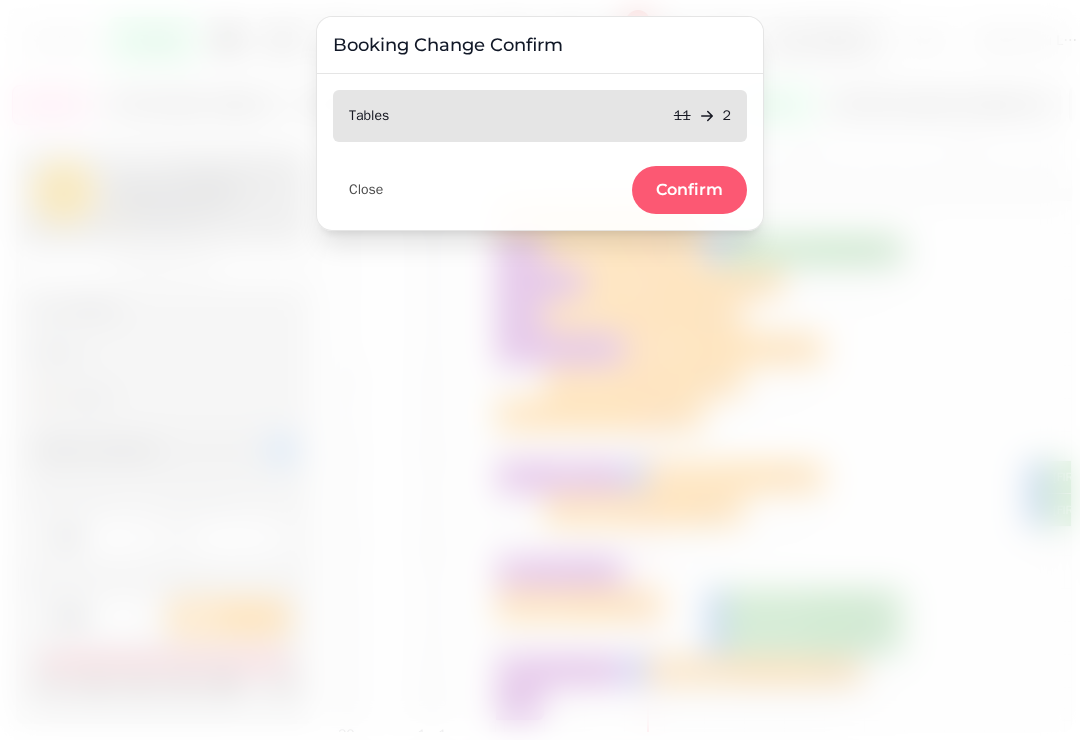 click on "Confirm" at bounding box center [689, 190] 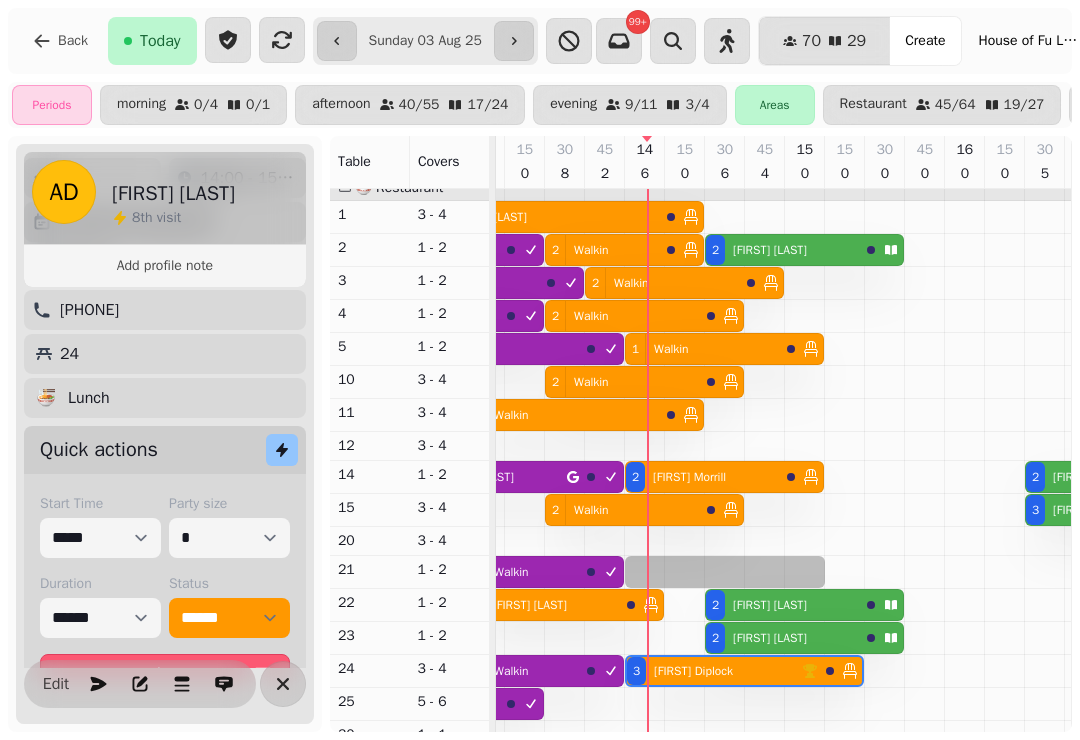 select on "*" 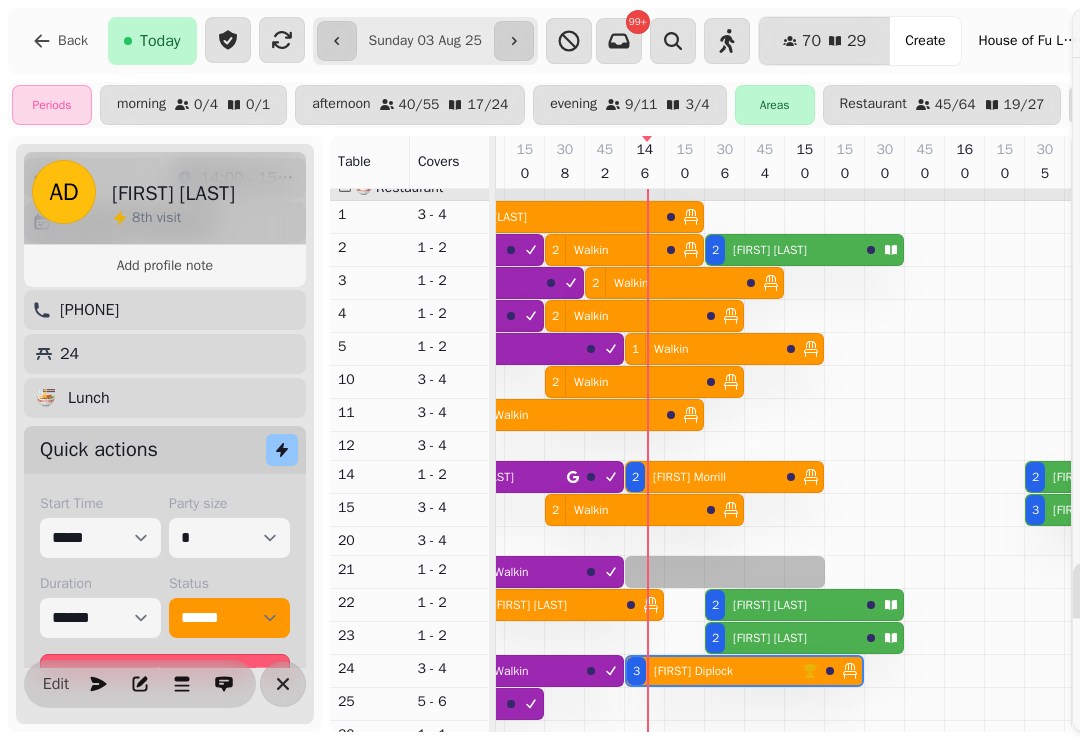 select on "****" 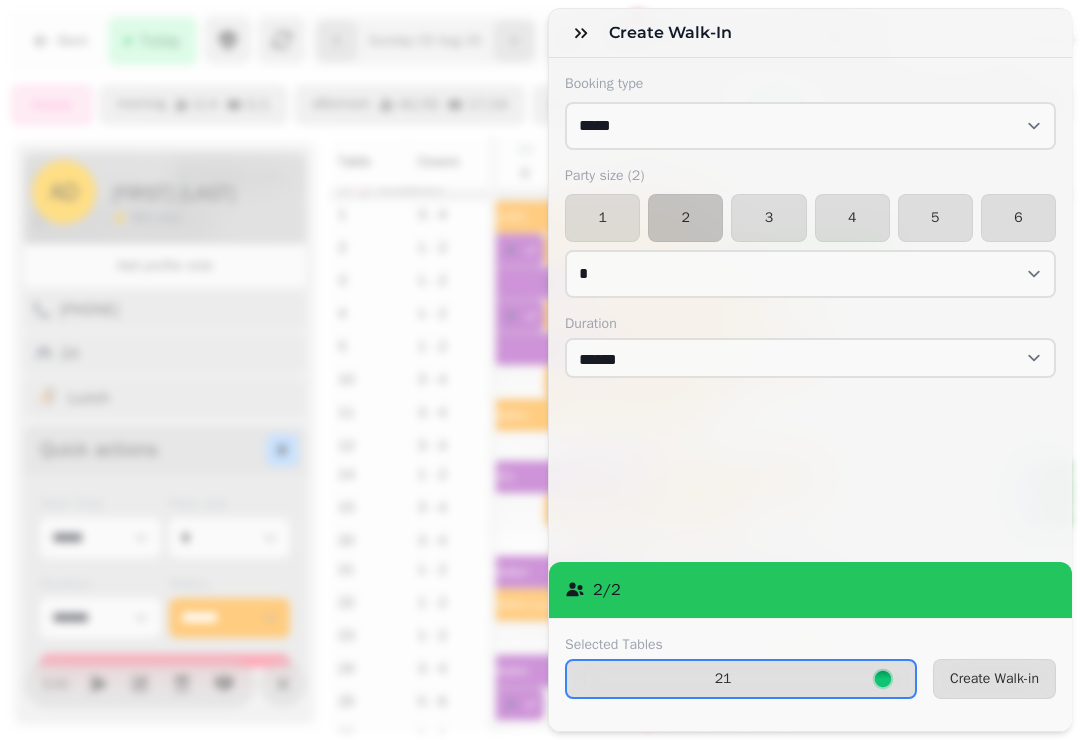 click on "Create Walk-in" at bounding box center [994, 679] 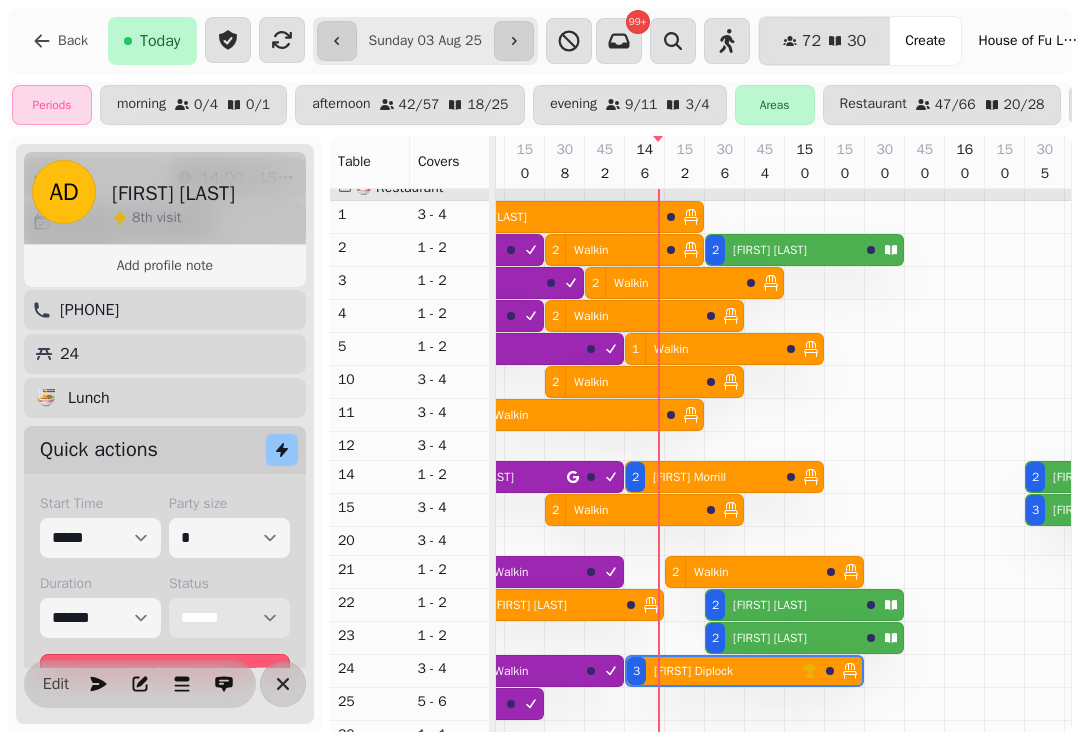 scroll, scrollTop: 13, scrollLeft: 2039, axis: both 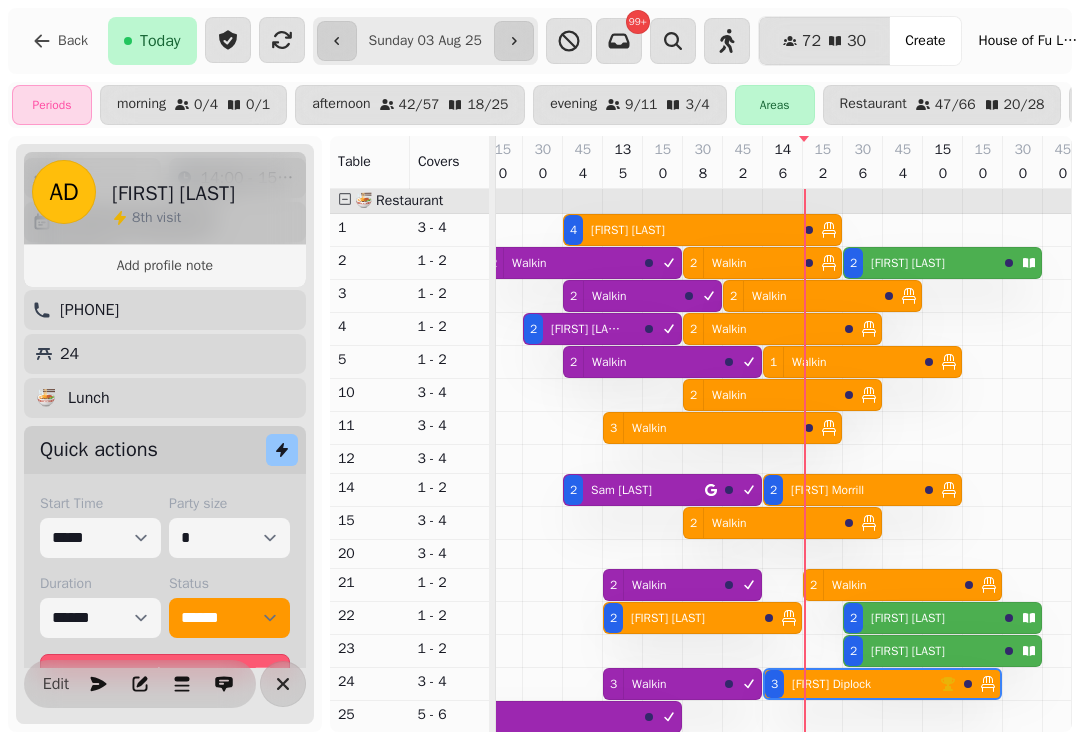 select on "**********" 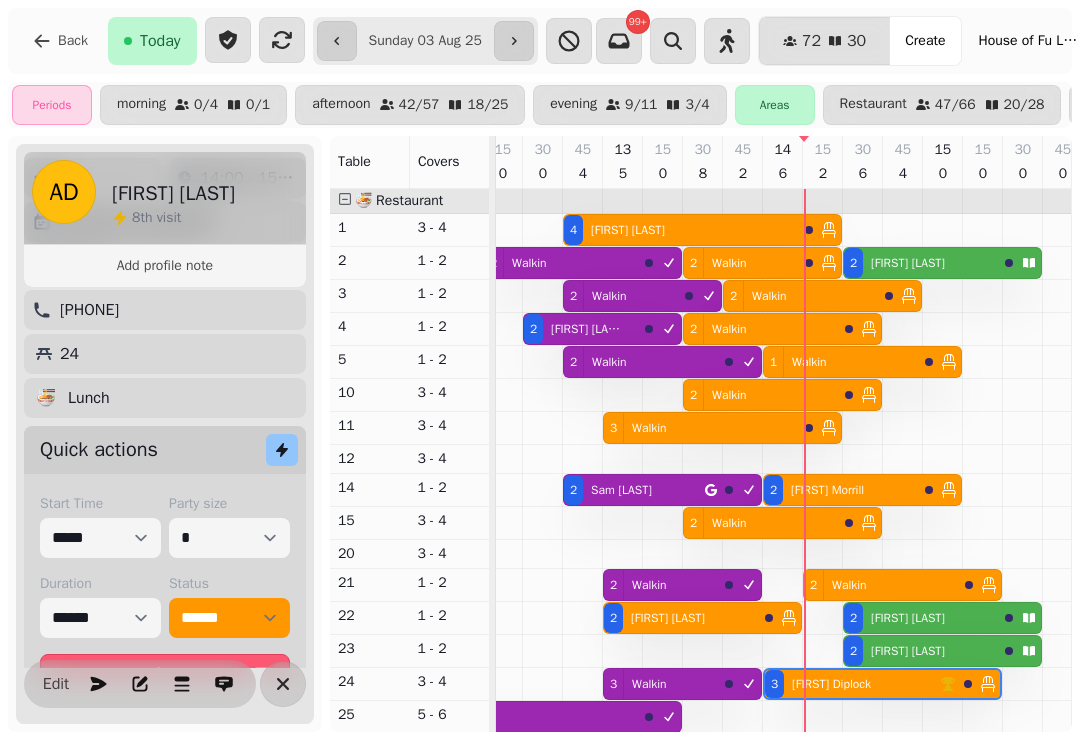 select on "*" 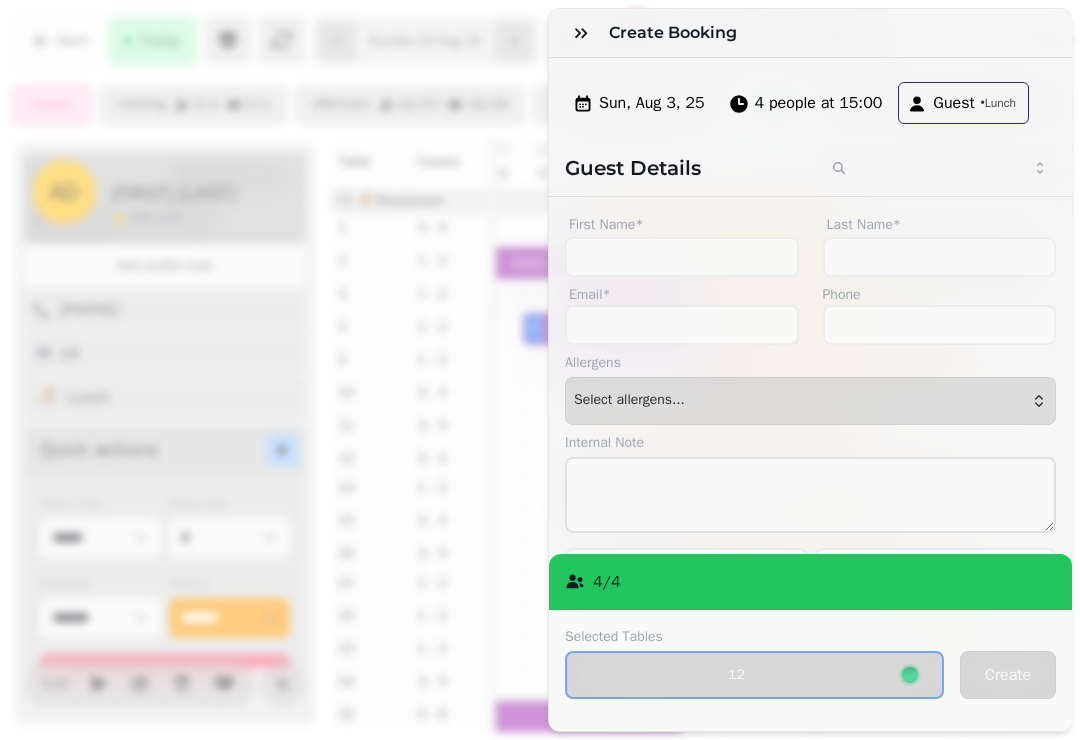 click at bounding box center [581, 33] 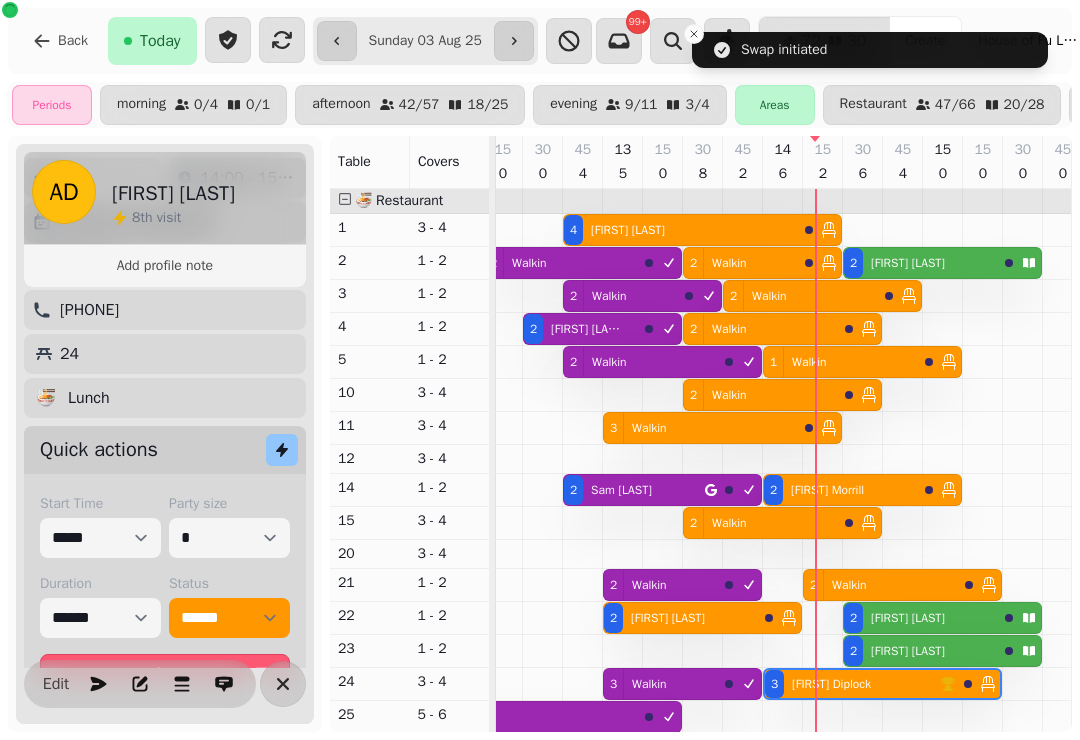 click at bounding box center (1023, 736) 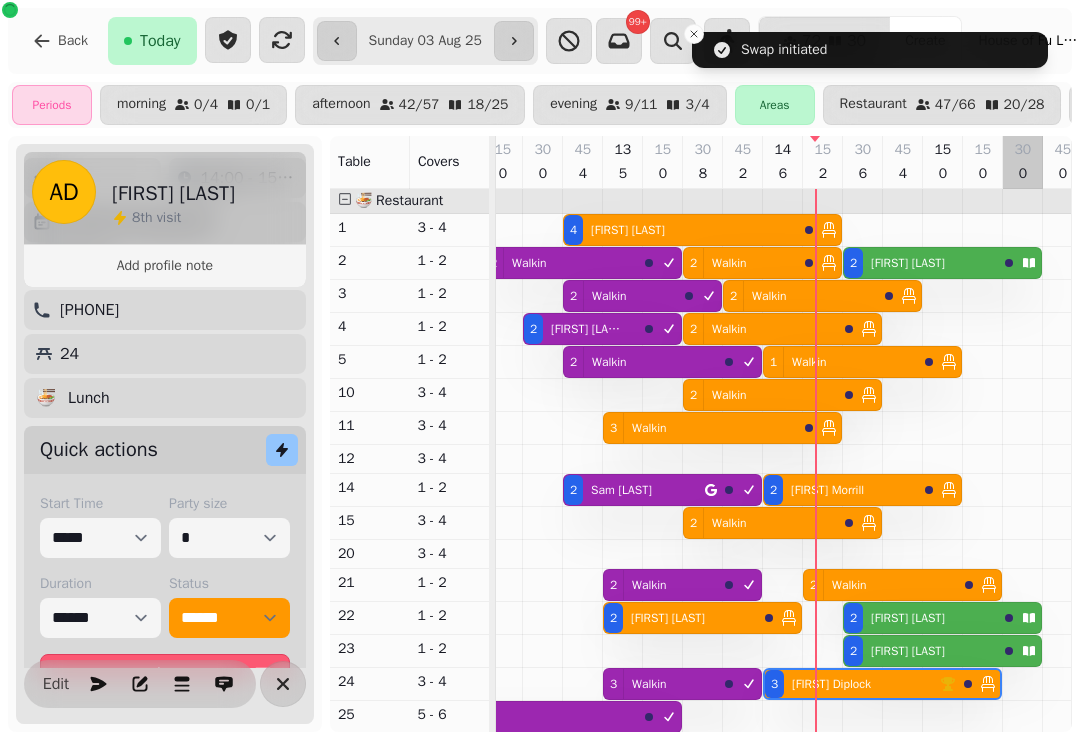 click on "2 Brenda   Leach" at bounding box center [920, 651] 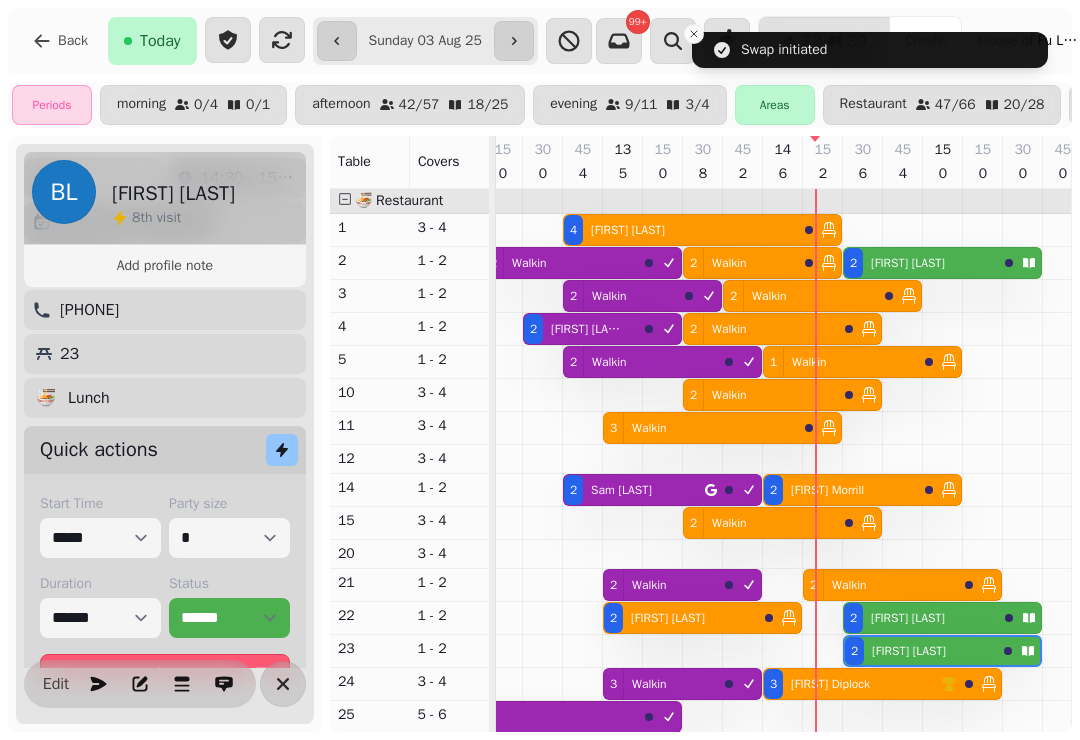scroll, scrollTop: 0, scrollLeft: 2307, axis: horizontal 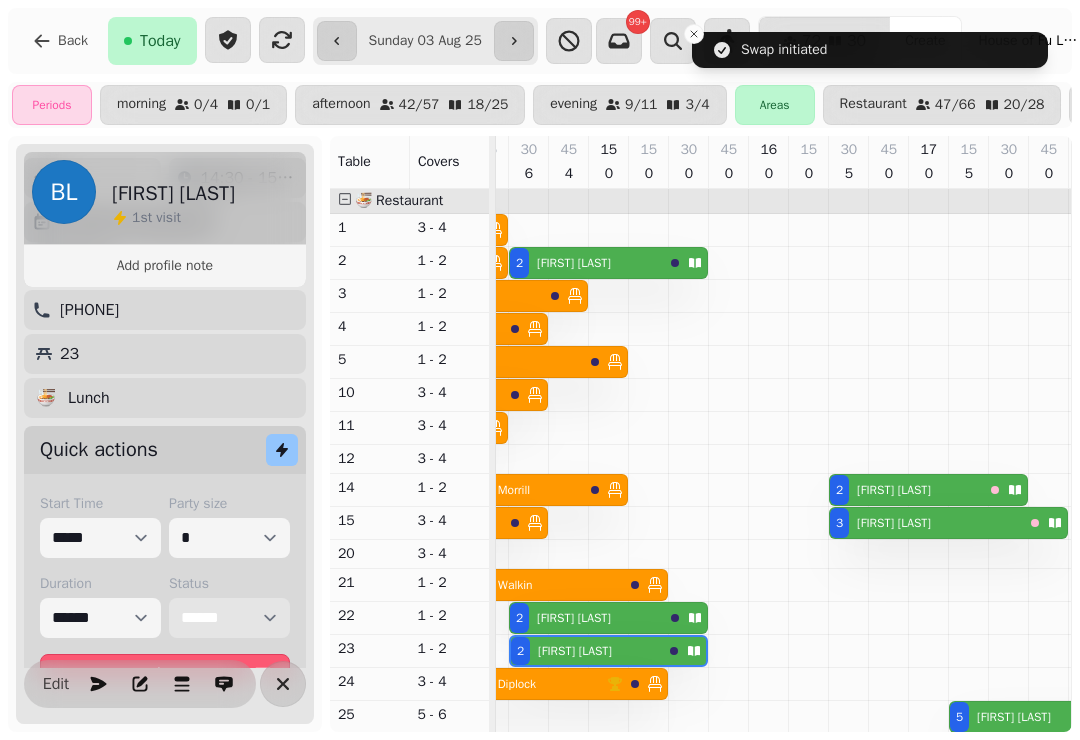 click on "**********" at bounding box center [229, 618] 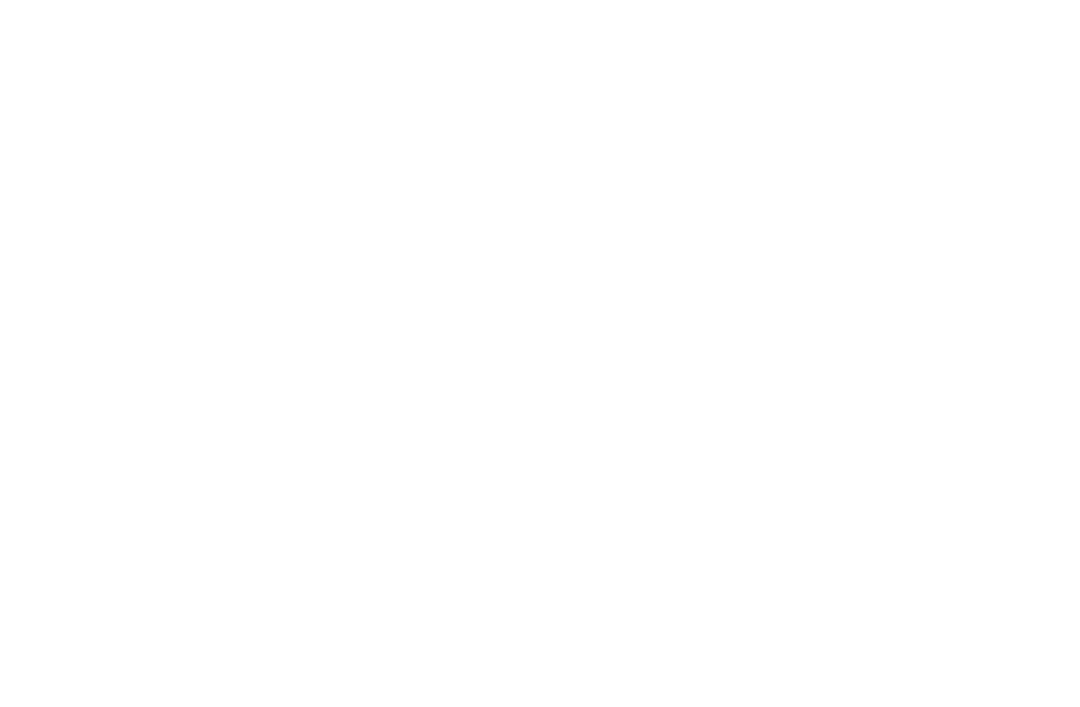 scroll, scrollTop: 0, scrollLeft: 0, axis: both 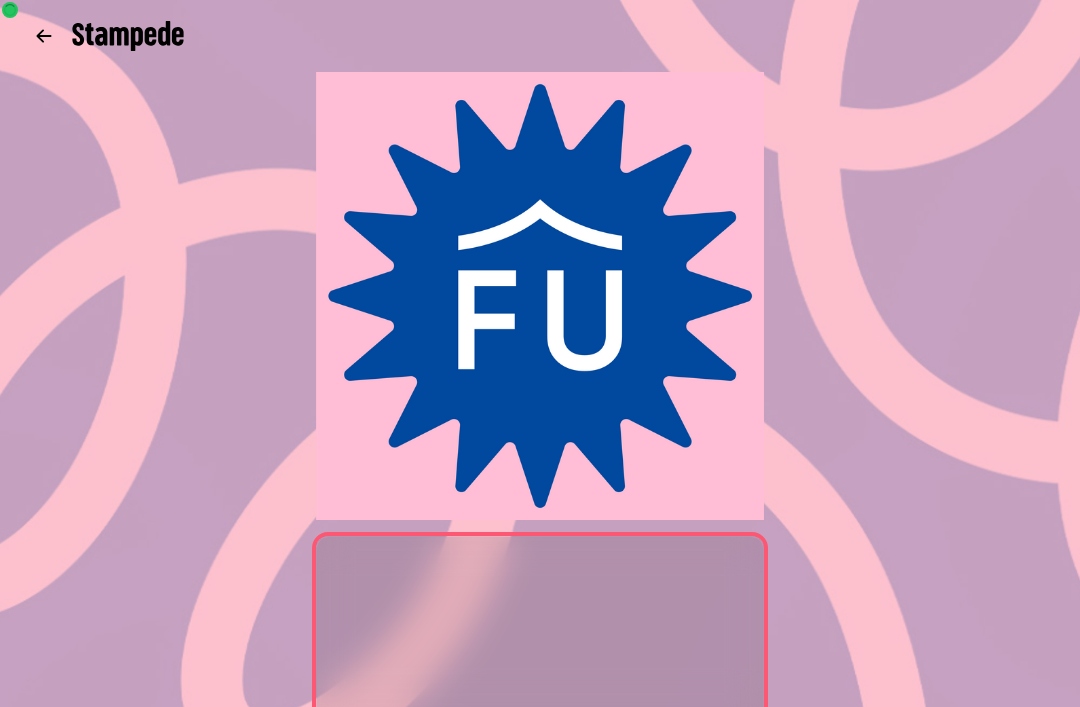 click at bounding box center [540, 760] 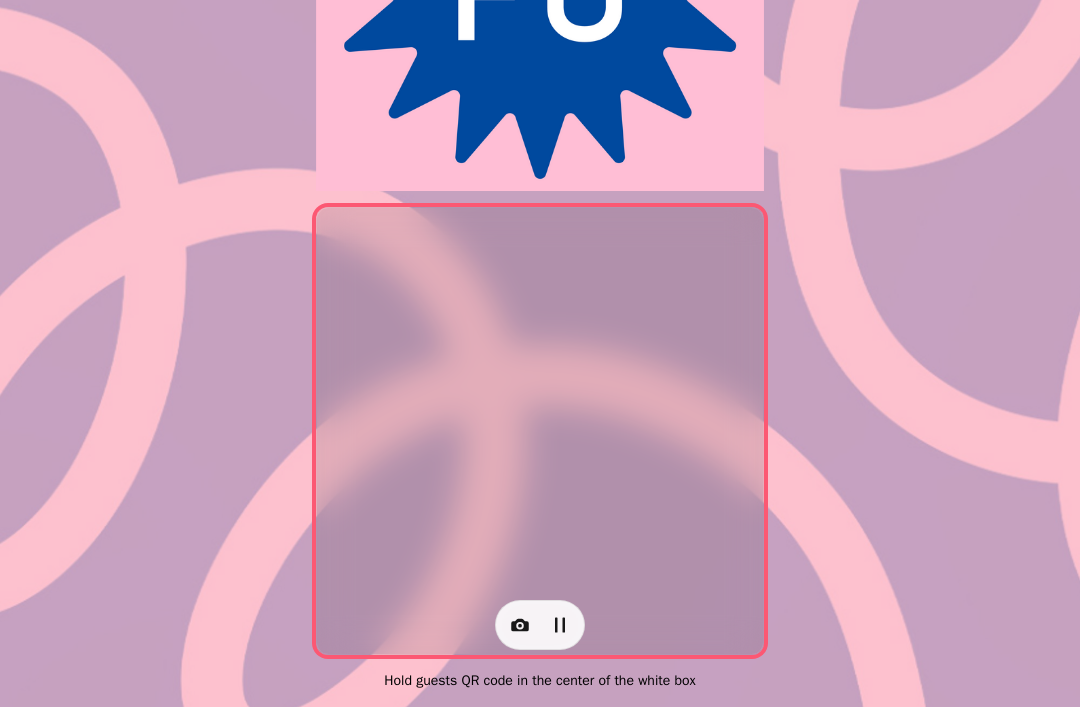 scroll, scrollTop: 329, scrollLeft: 0, axis: vertical 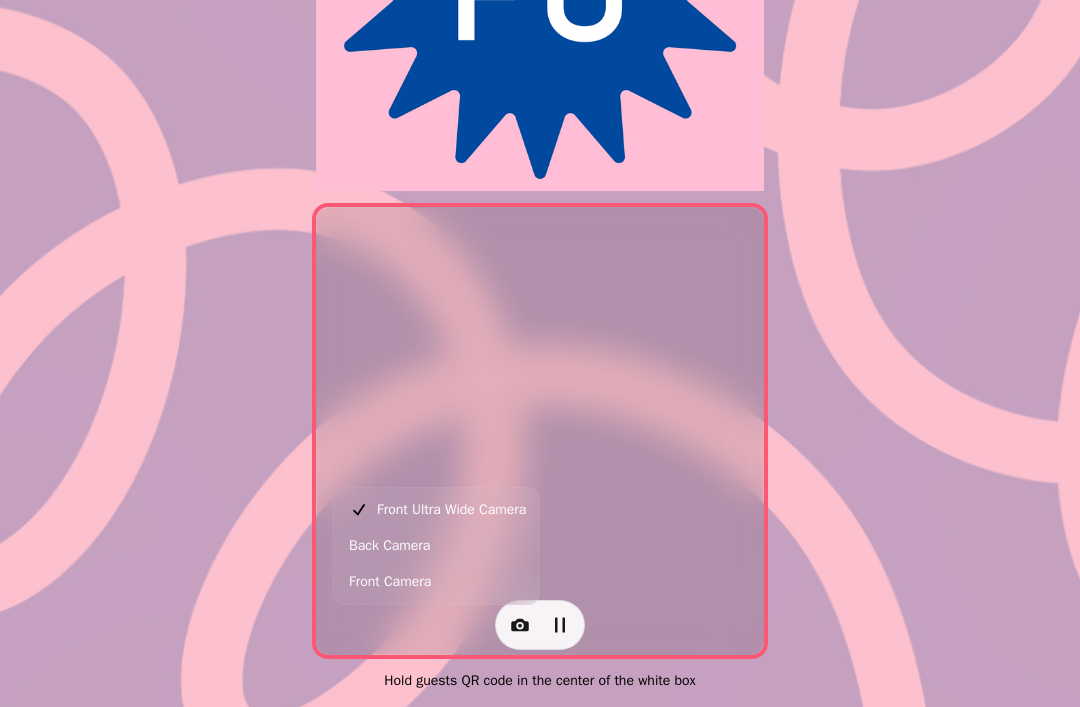 click on "Back Camera" at bounding box center (436, 546) 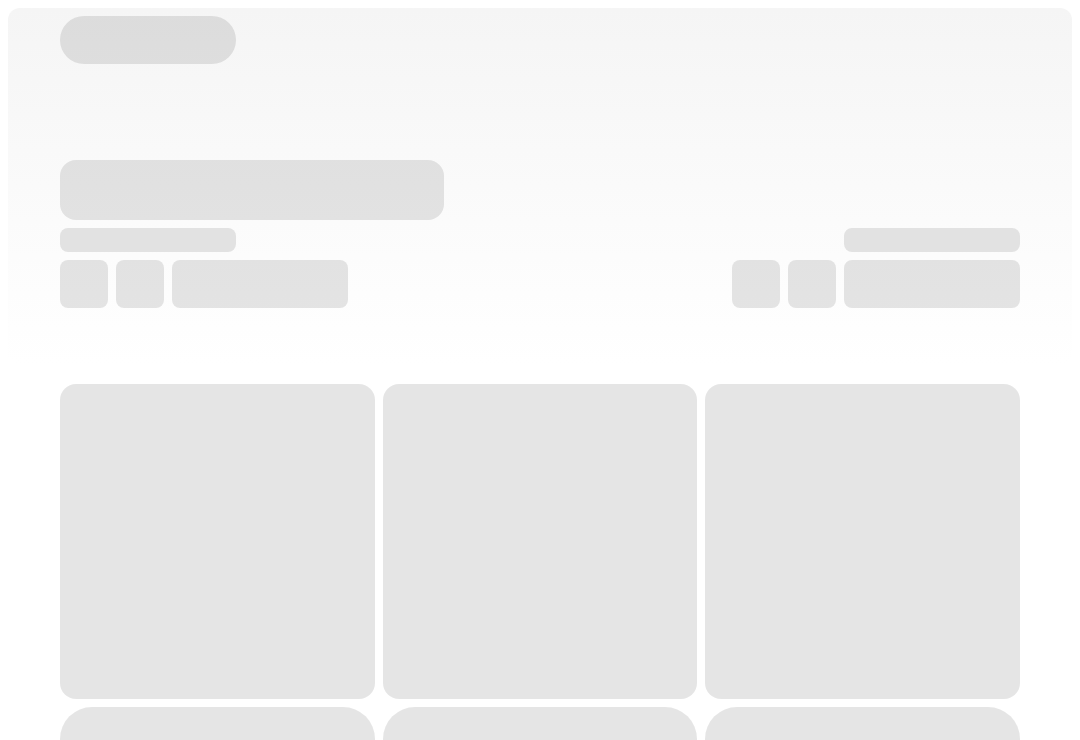 scroll, scrollTop: 0, scrollLeft: 0, axis: both 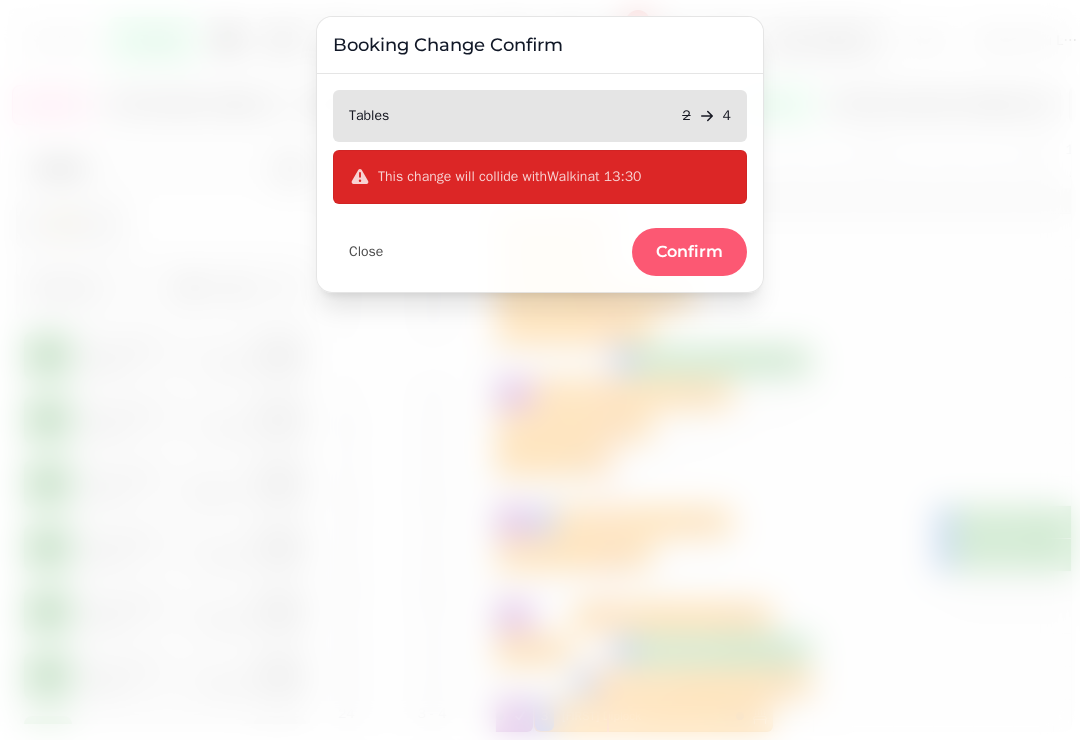 click on "Close Confirm" at bounding box center [540, 244] 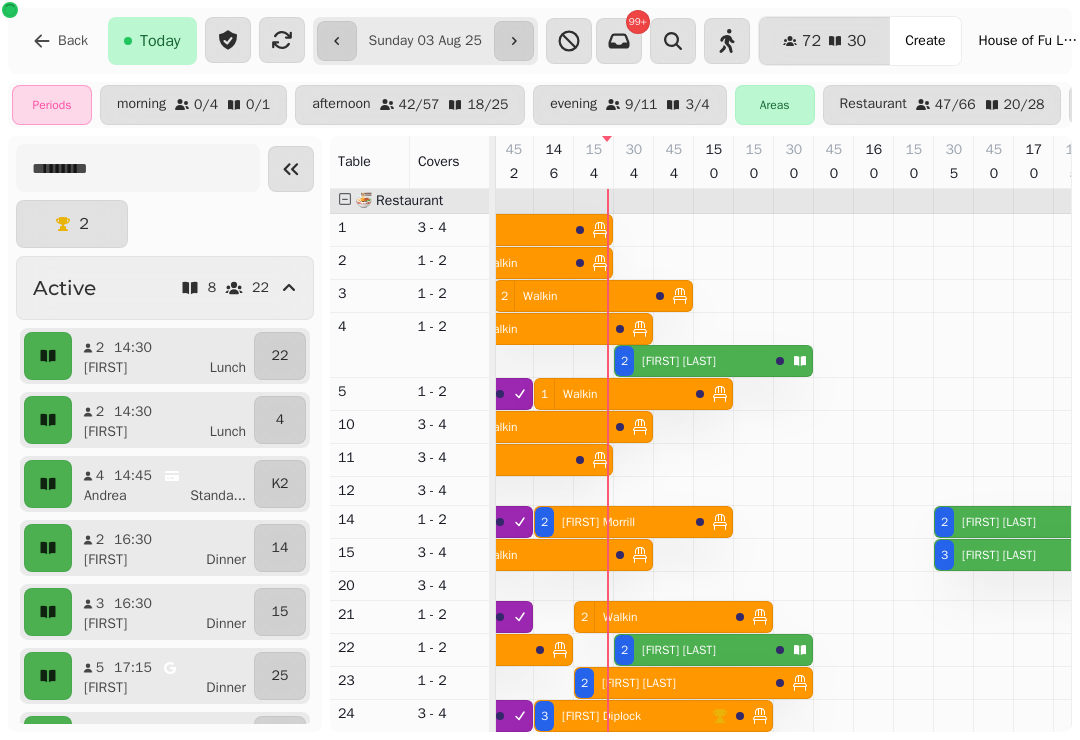 click at bounding box center [714, 752] 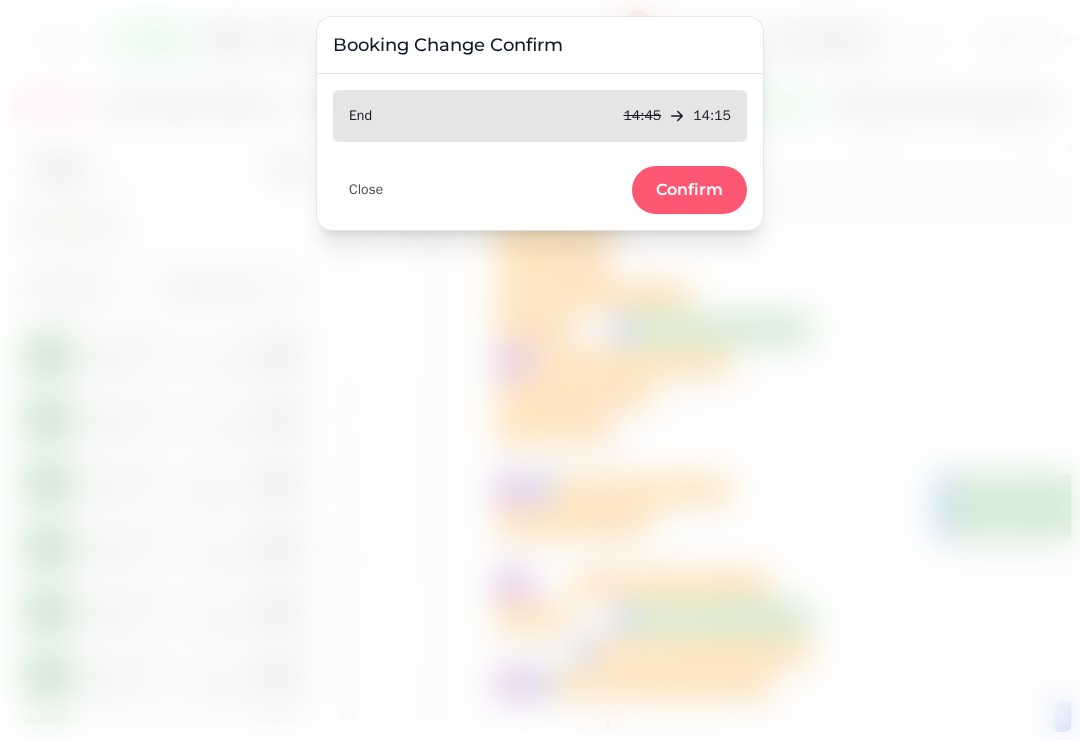 click on "Confirm" at bounding box center [689, 190] 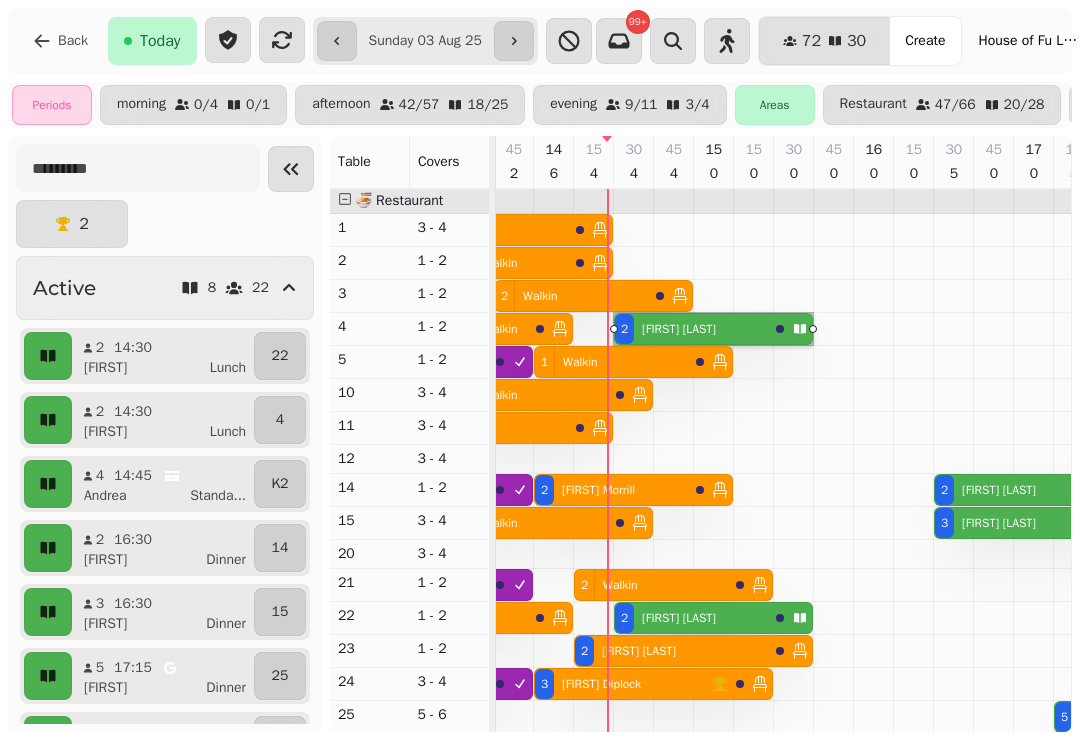 scroll, scrollTop: 0, scrollLeft: 0, axis: both 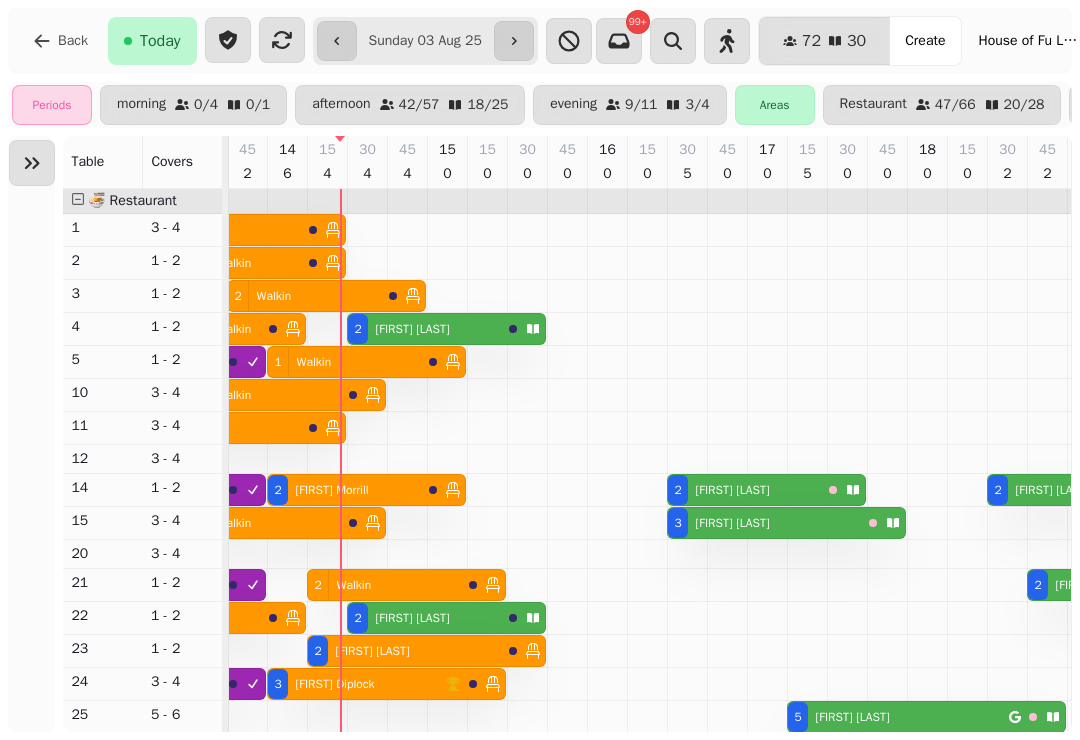 click on "[FIRST] [LAST]" at bounding box center [413, 329] 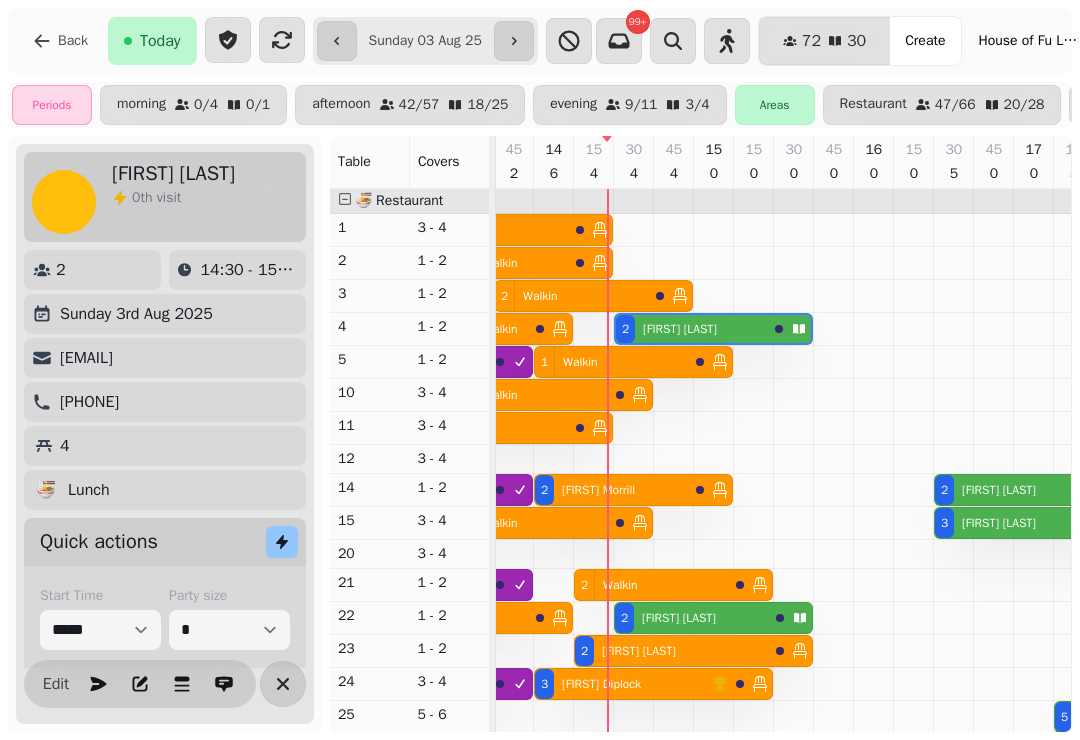scroll, scrollTop: 0, scrollLeft: 2307, axis: horizontal 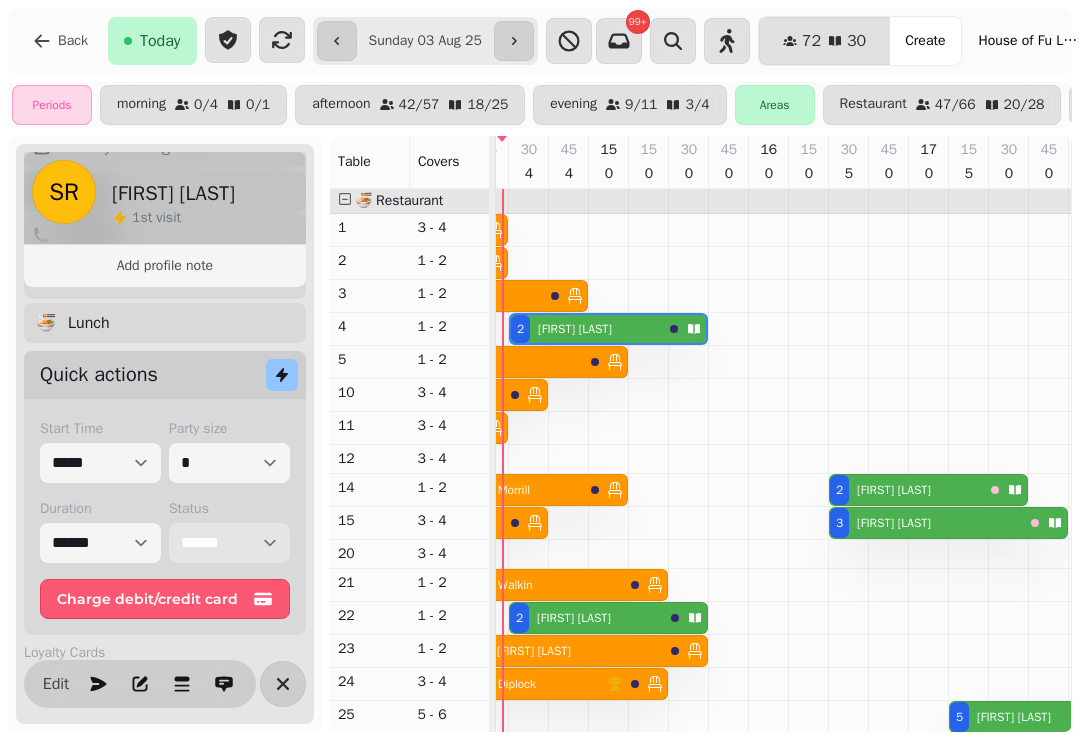 click on "**********" at bounding box center [229, 543] 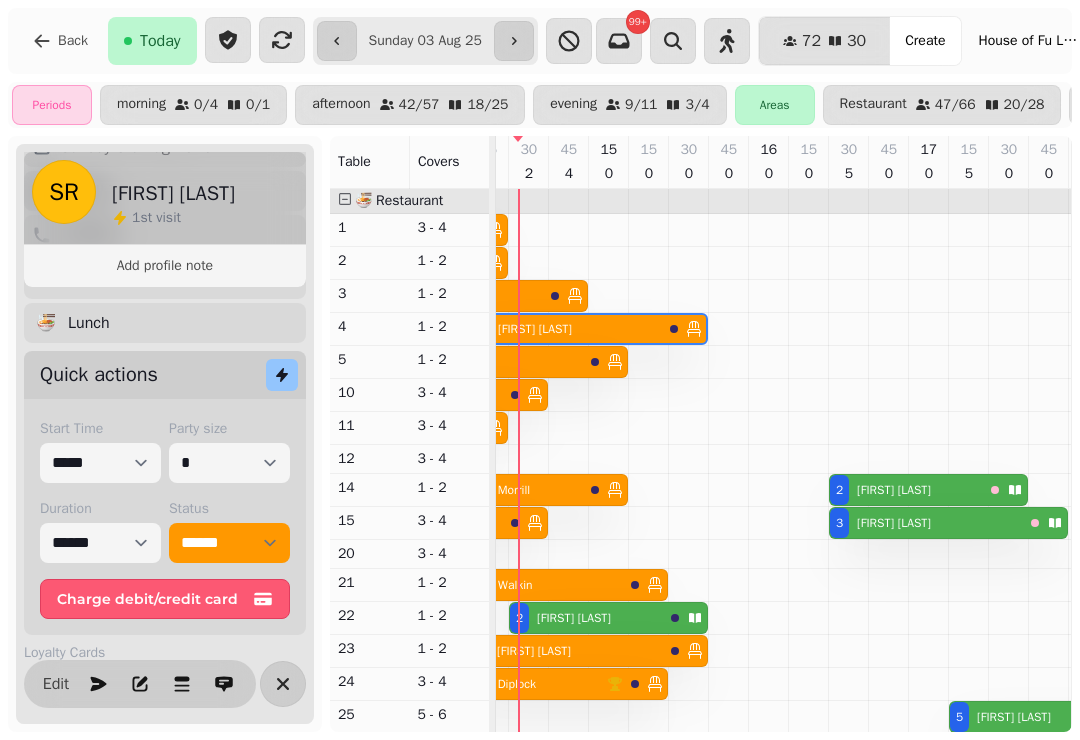 click on "[FIRST] [LAST]" at bounding box center (570, 618) 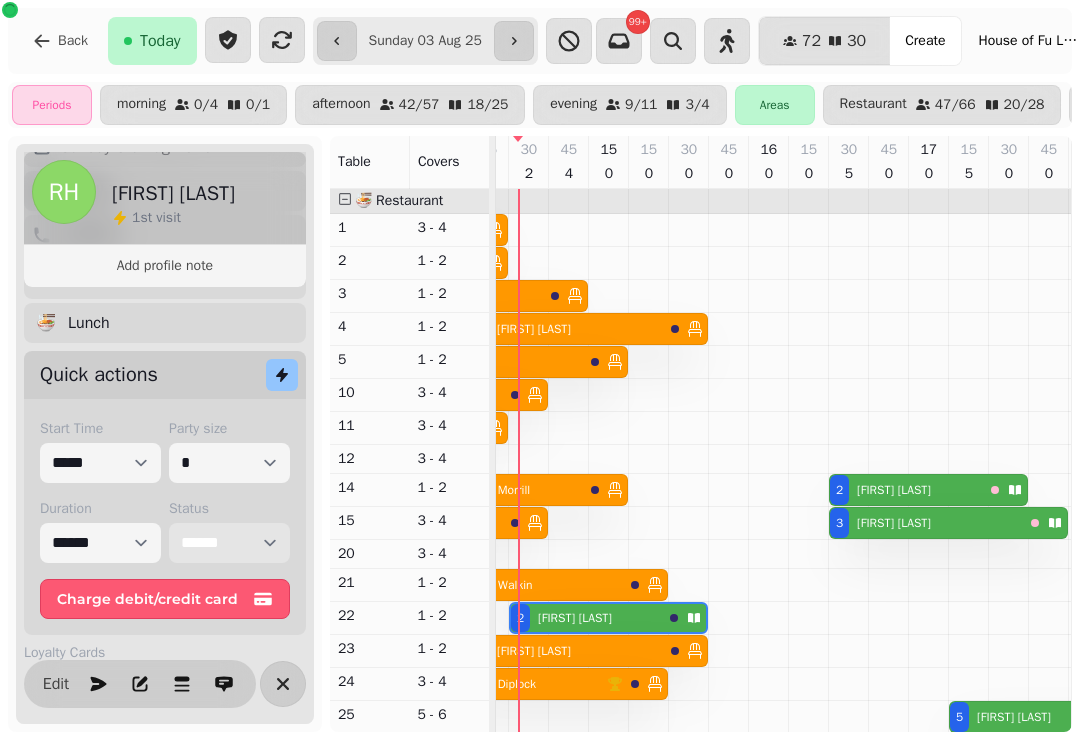 click on "**********" at bounding box center (229, 543) 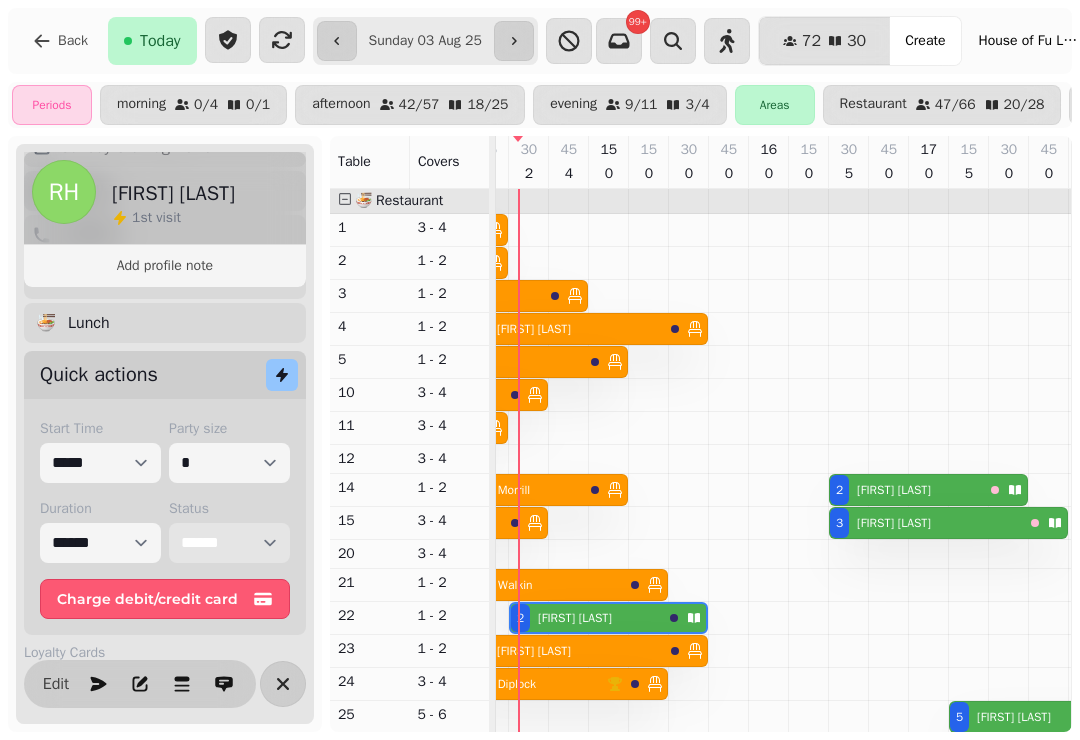 select on "******" 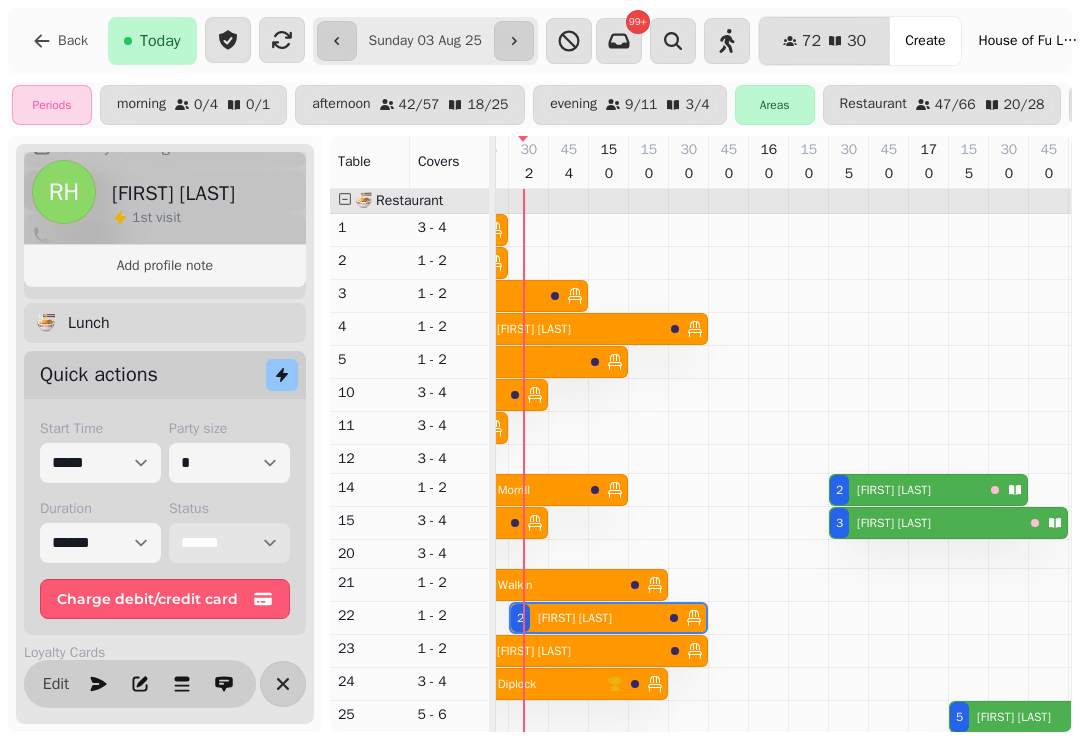 scroll, scrollTop: 0, scrollLeft: 2496, axis: horizontal 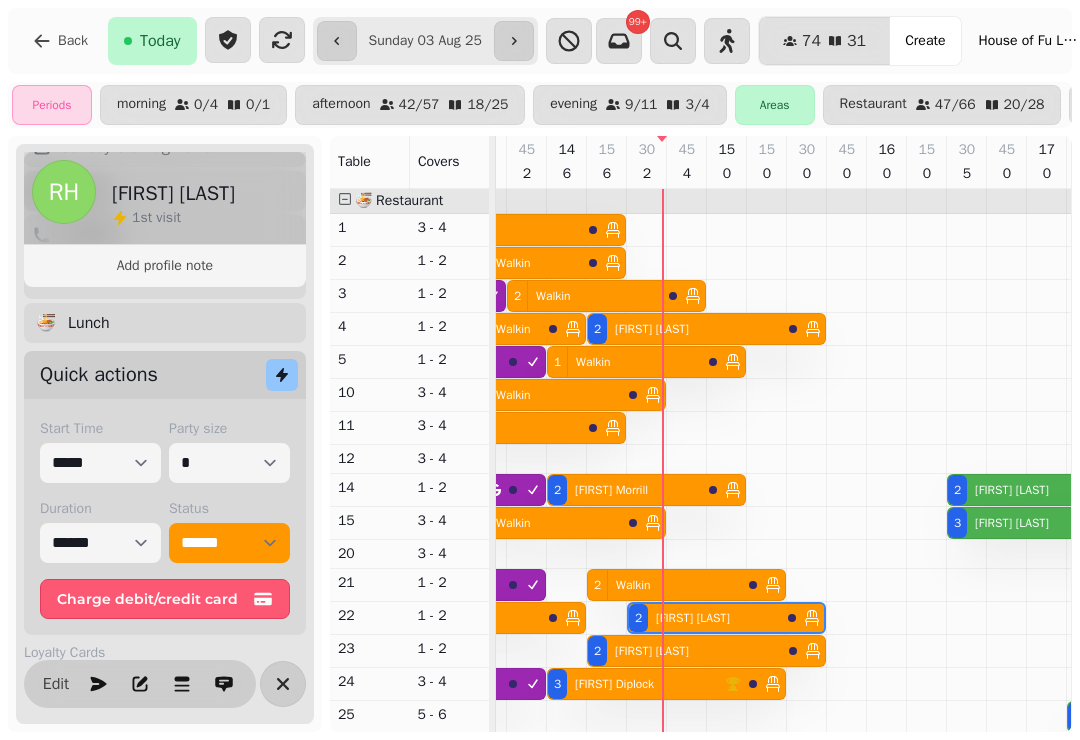 click at bounding box center [228, 40] 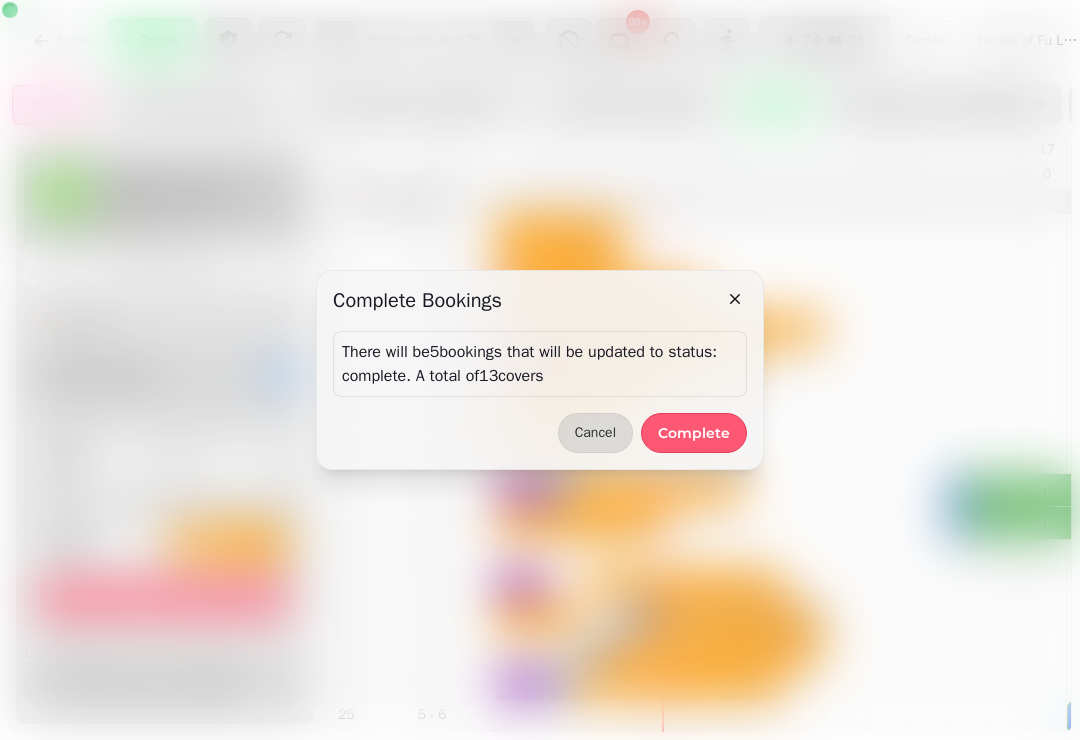 click on "Complete" at bounding box center (694, 433) 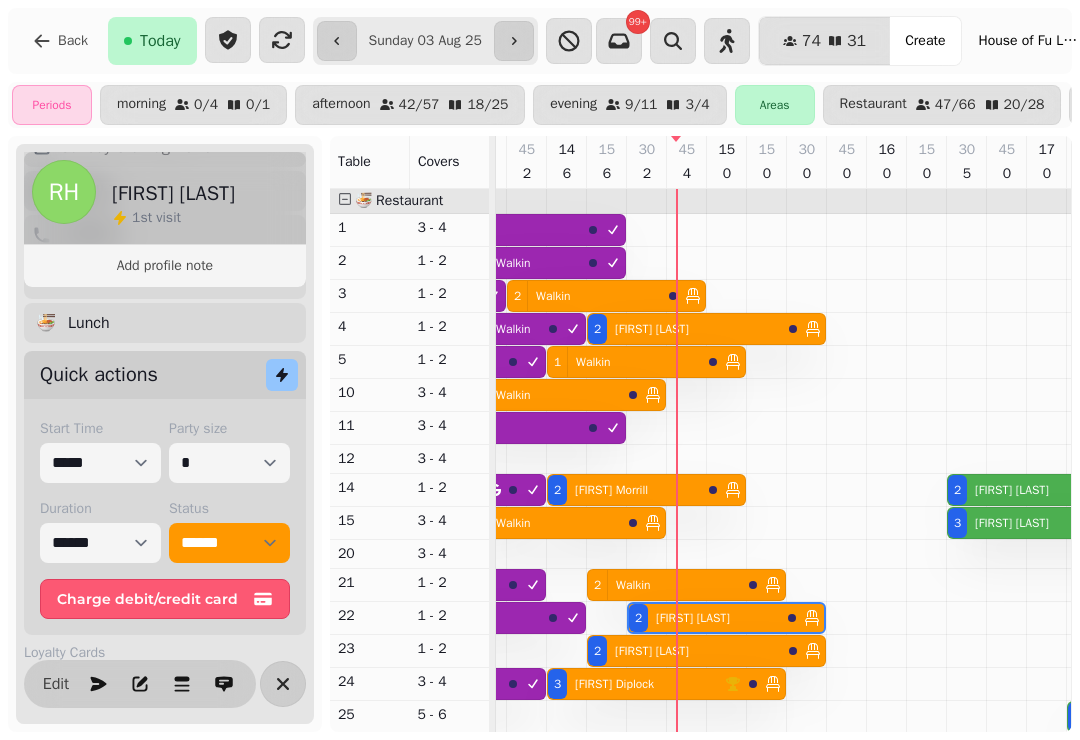 scroll, scrollTop: 0, scrollLeft: 2336, axis: horizontal 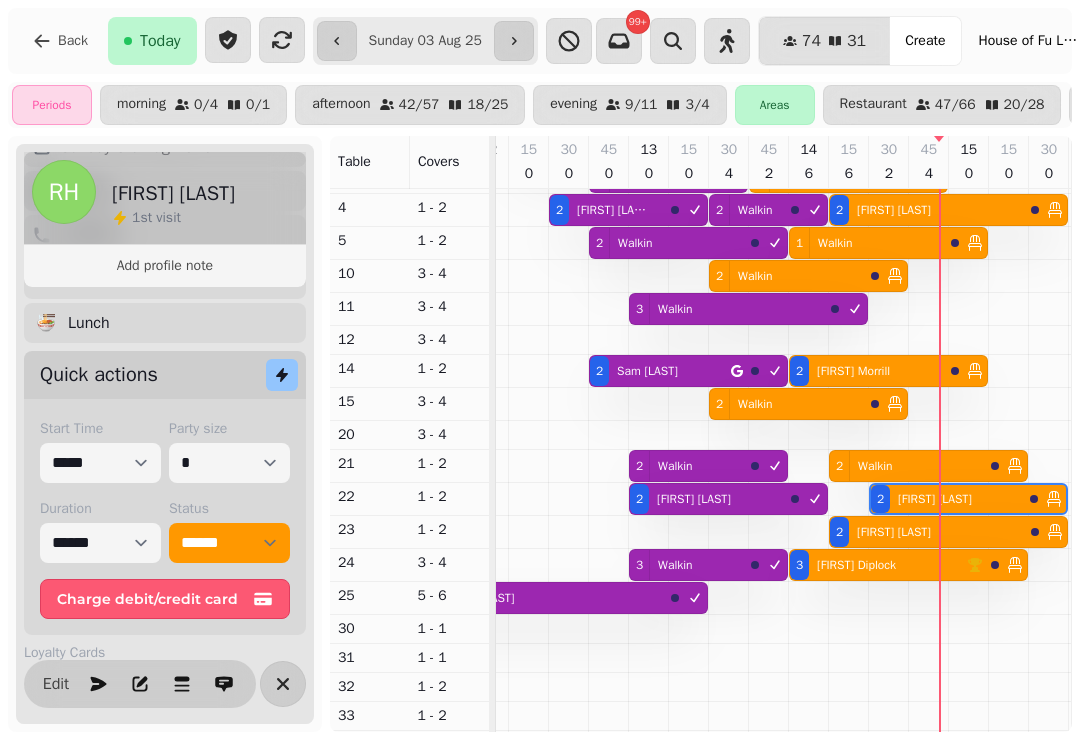 click 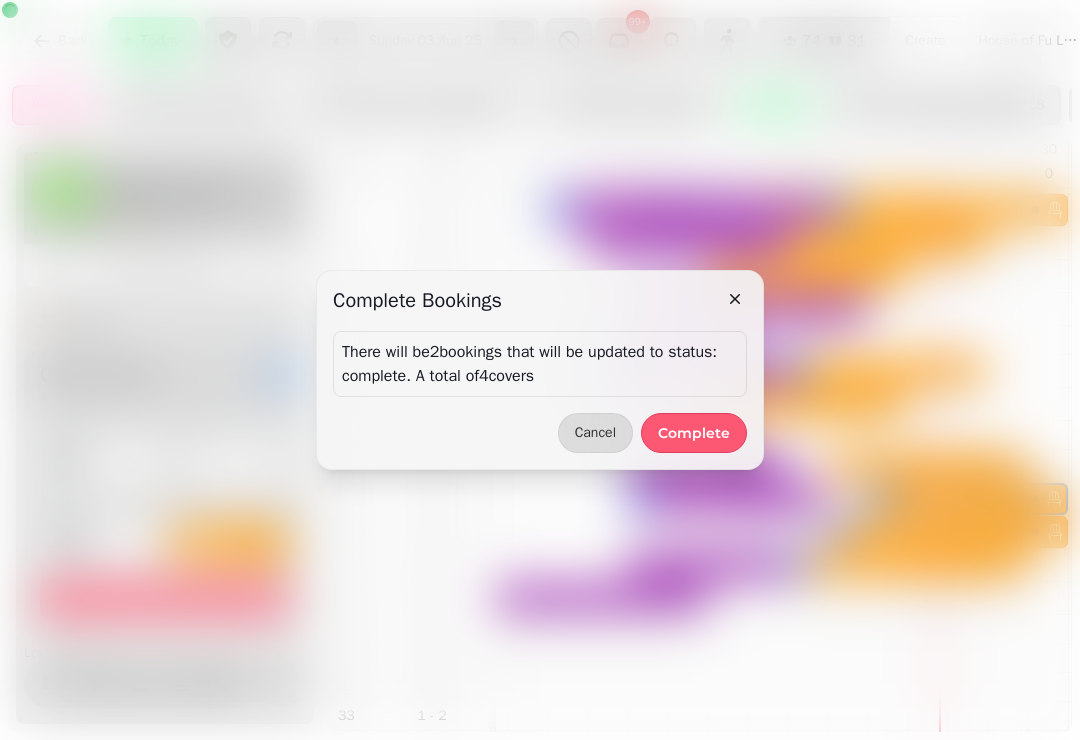 click on "Complete" at bounding box center (694, 433) 